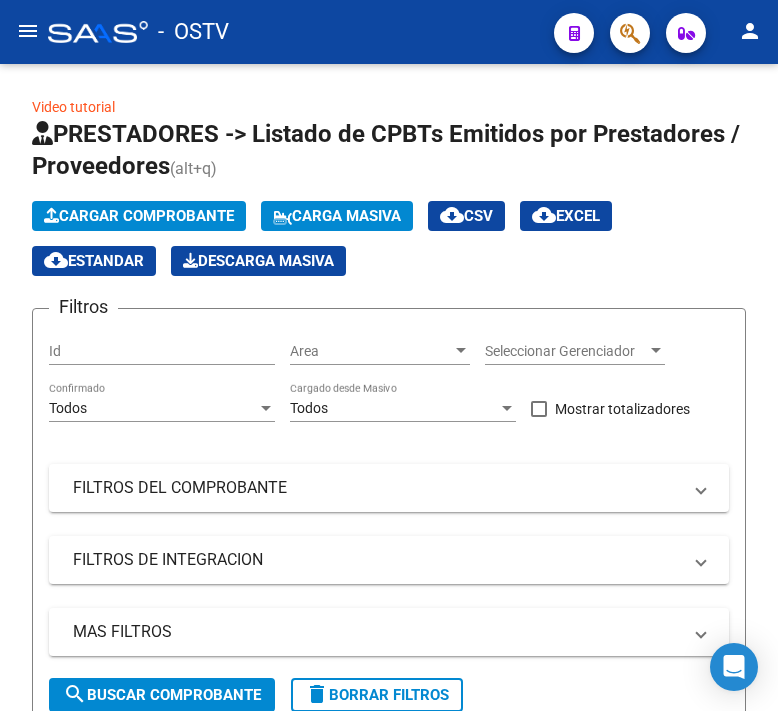 scroll, scrollTop: 0, scrollLeft: 0, axis: both 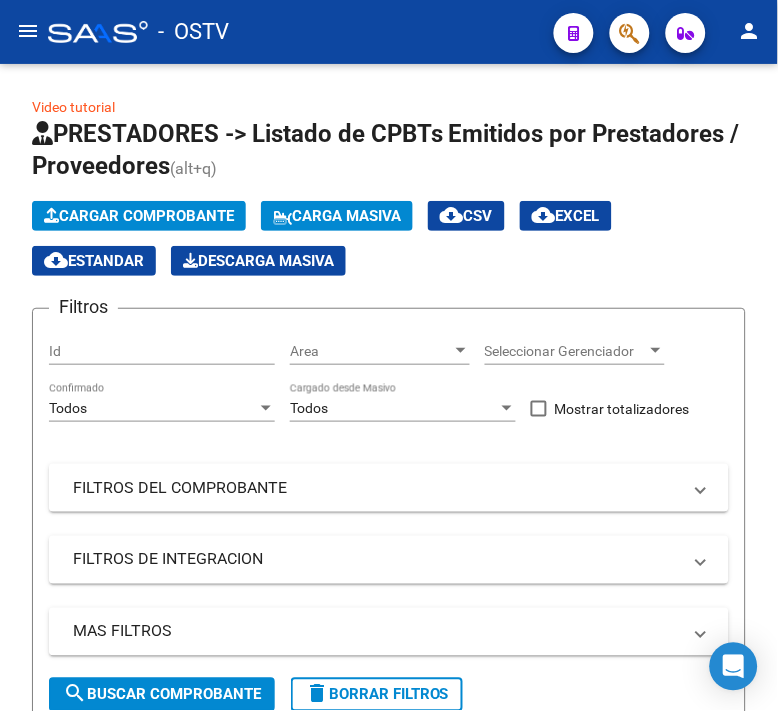 click on "menu" 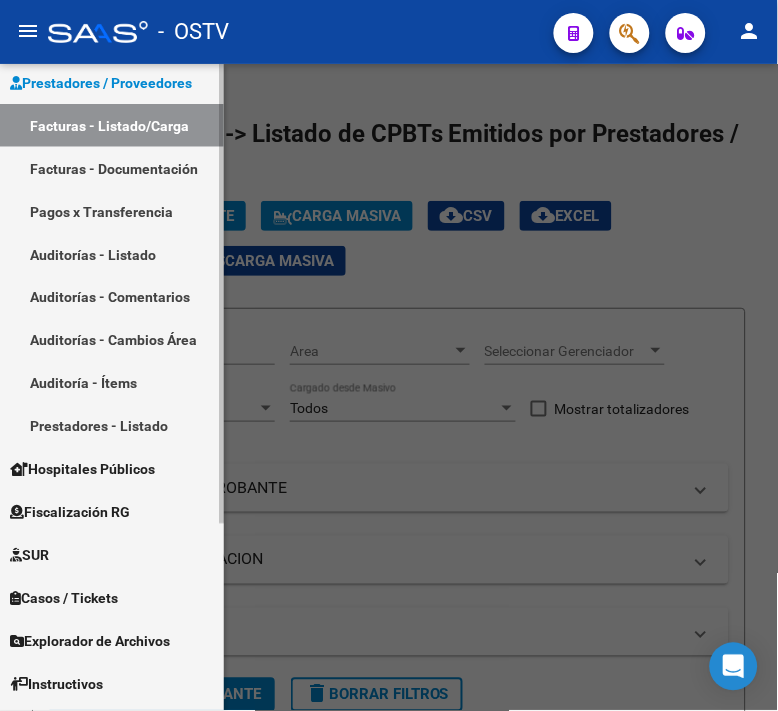 scroll, scrollTop: 263, scrollLeft: 0, axis: vertical 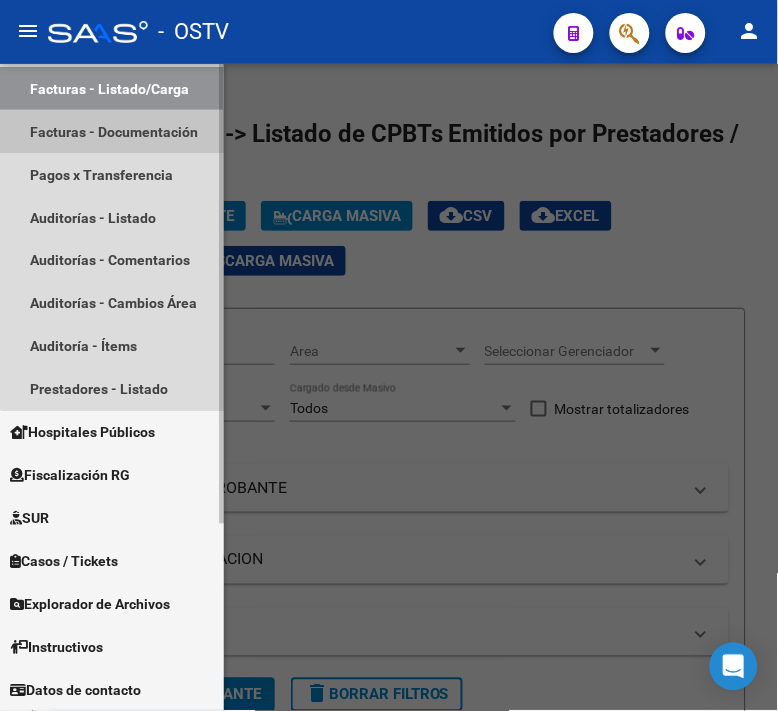click on "Facturas - Documentación" at bounding box center (112, 131) 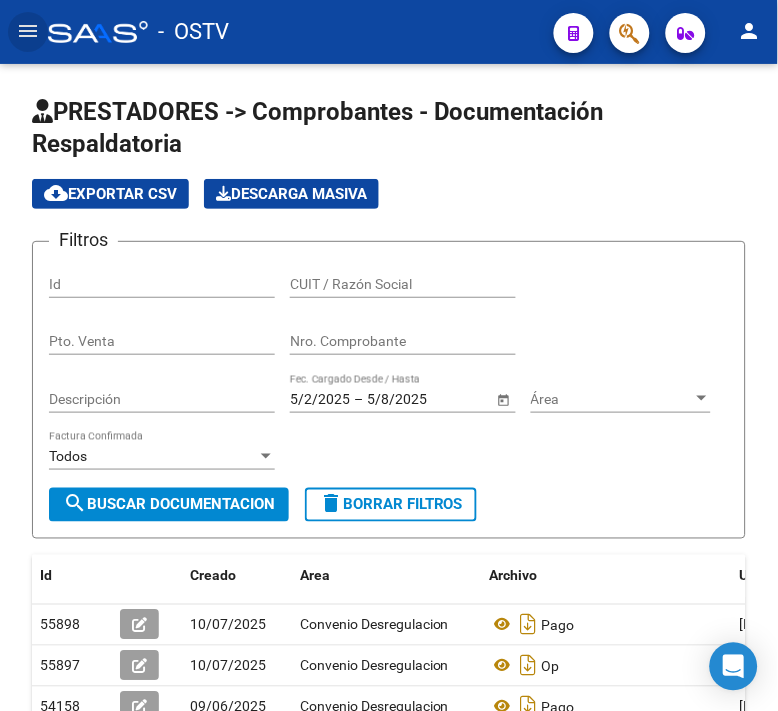click on "menu" 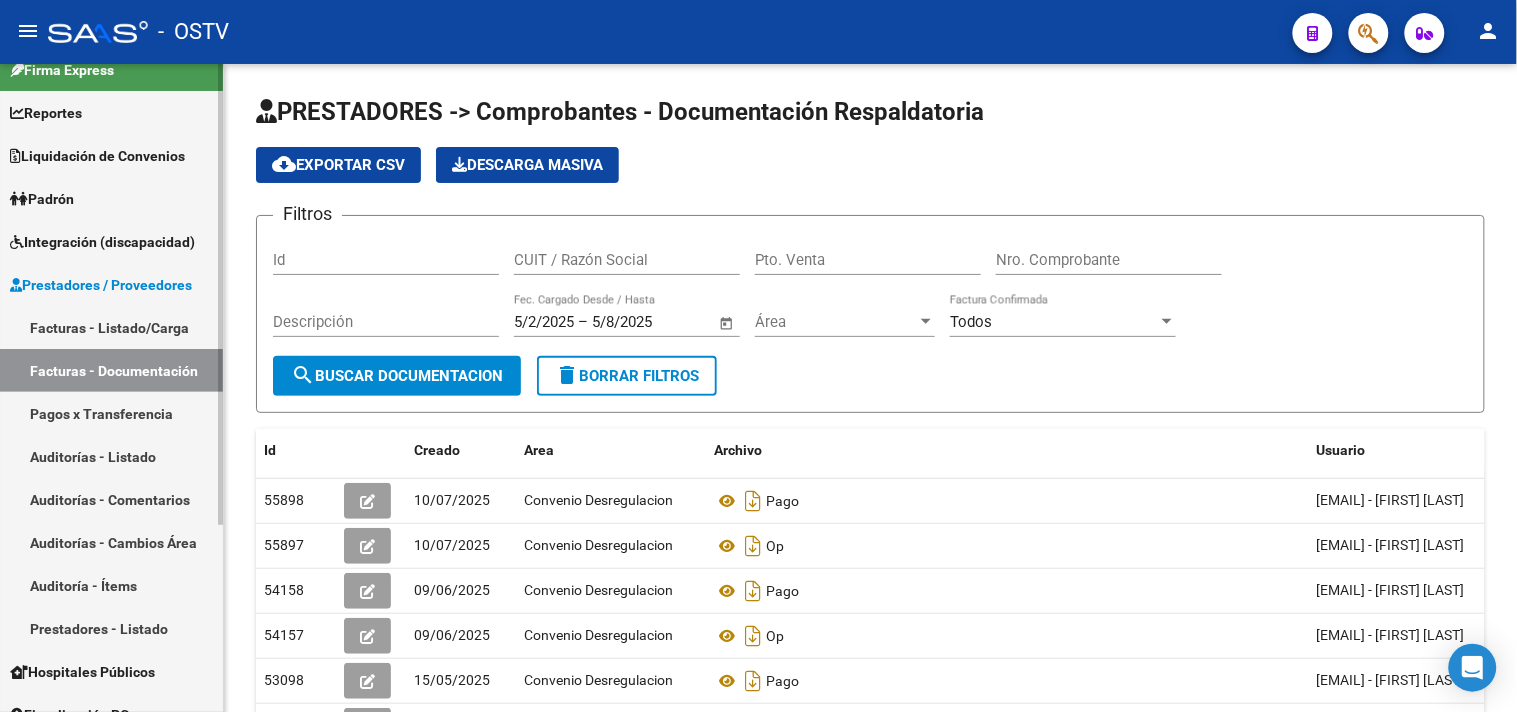 scroll, scrollTop: 0, scrollLeft: 0, axis: both 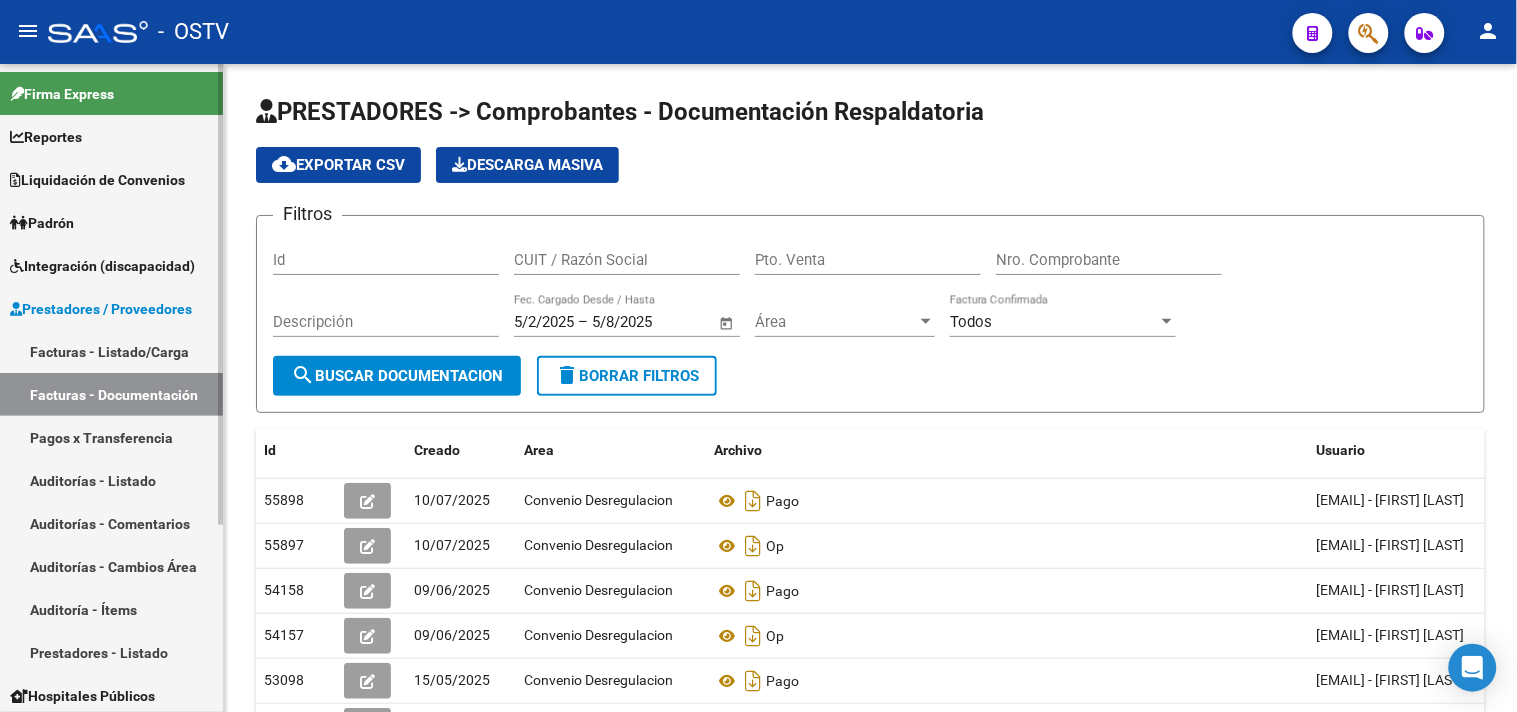 click on "Liquidación de Convenios" at bounding box center (97, 180) 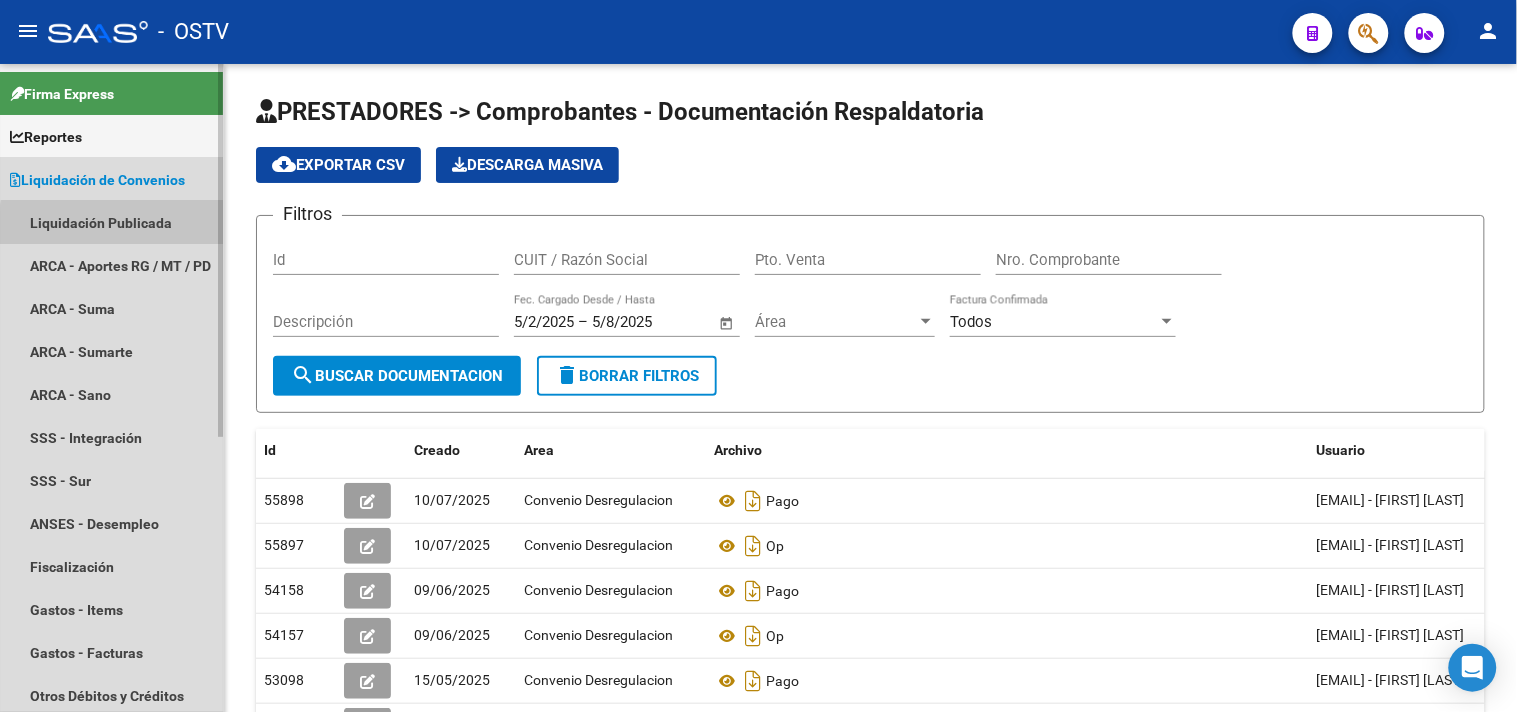 click on "Liquidación Publicada" at bounding box center [111, 222] 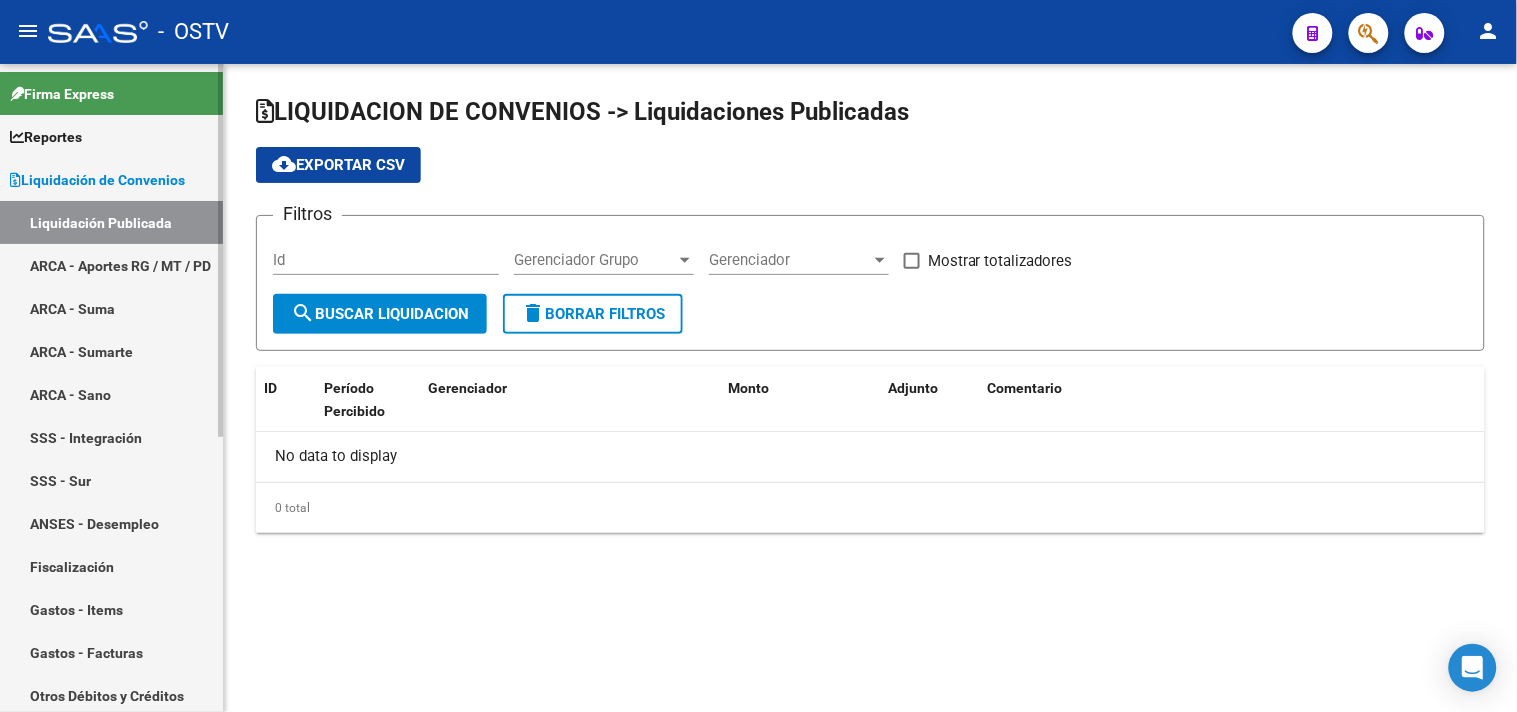 checkbox on "true" 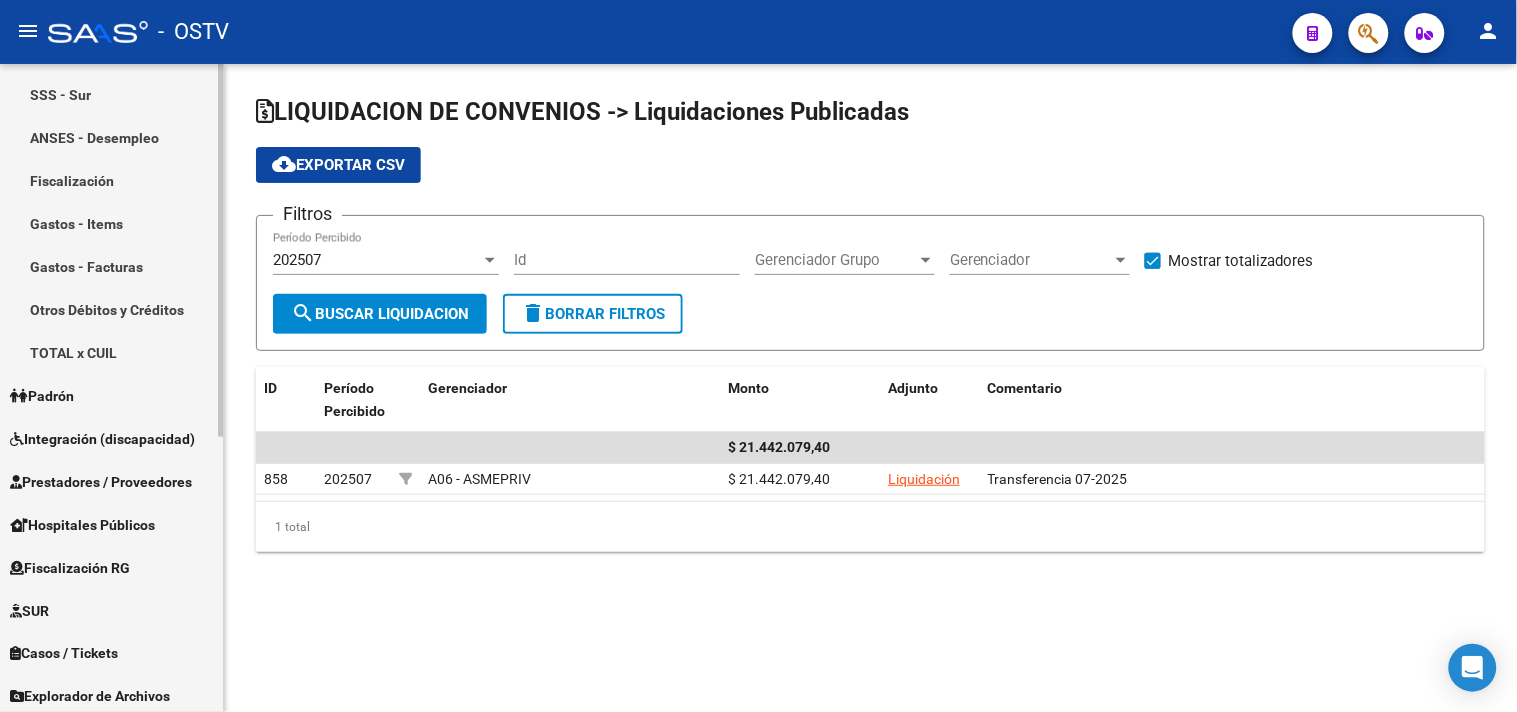 scroll, scrollTop: 477, scrollLeft: 0, axis: vertical 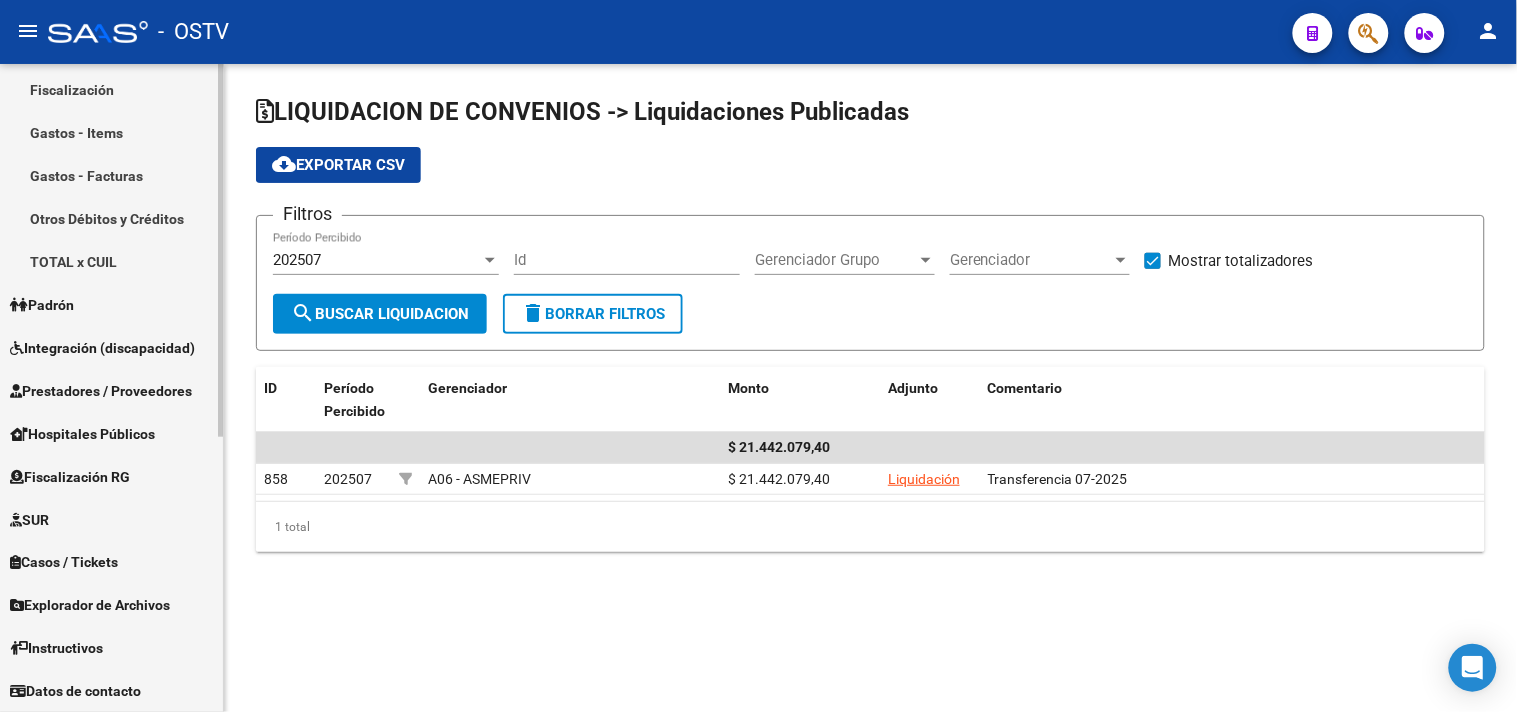 click on "Prestadores / Proveedores" at bounding box center [101, 391] 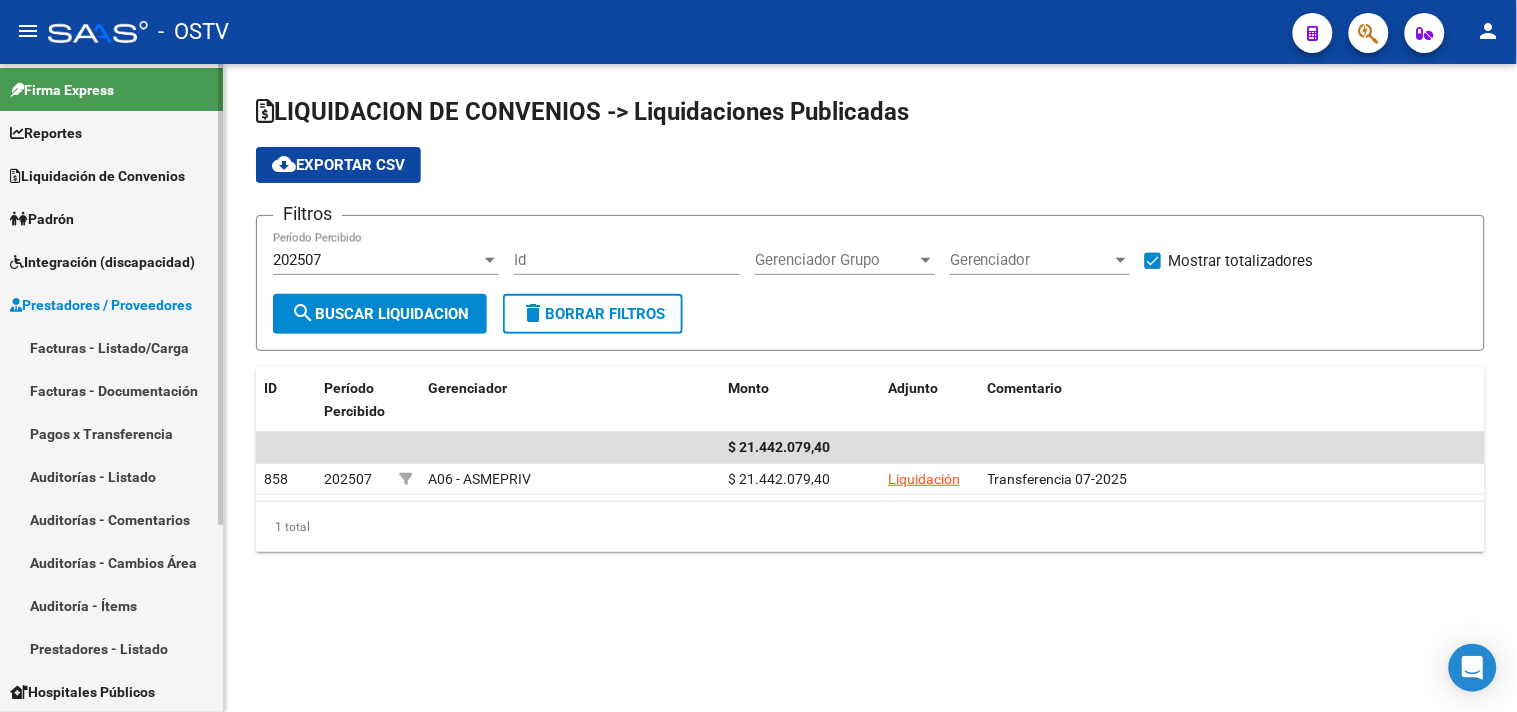 scroll, scrollTop: 0, scrollLeft: 0, axis: both 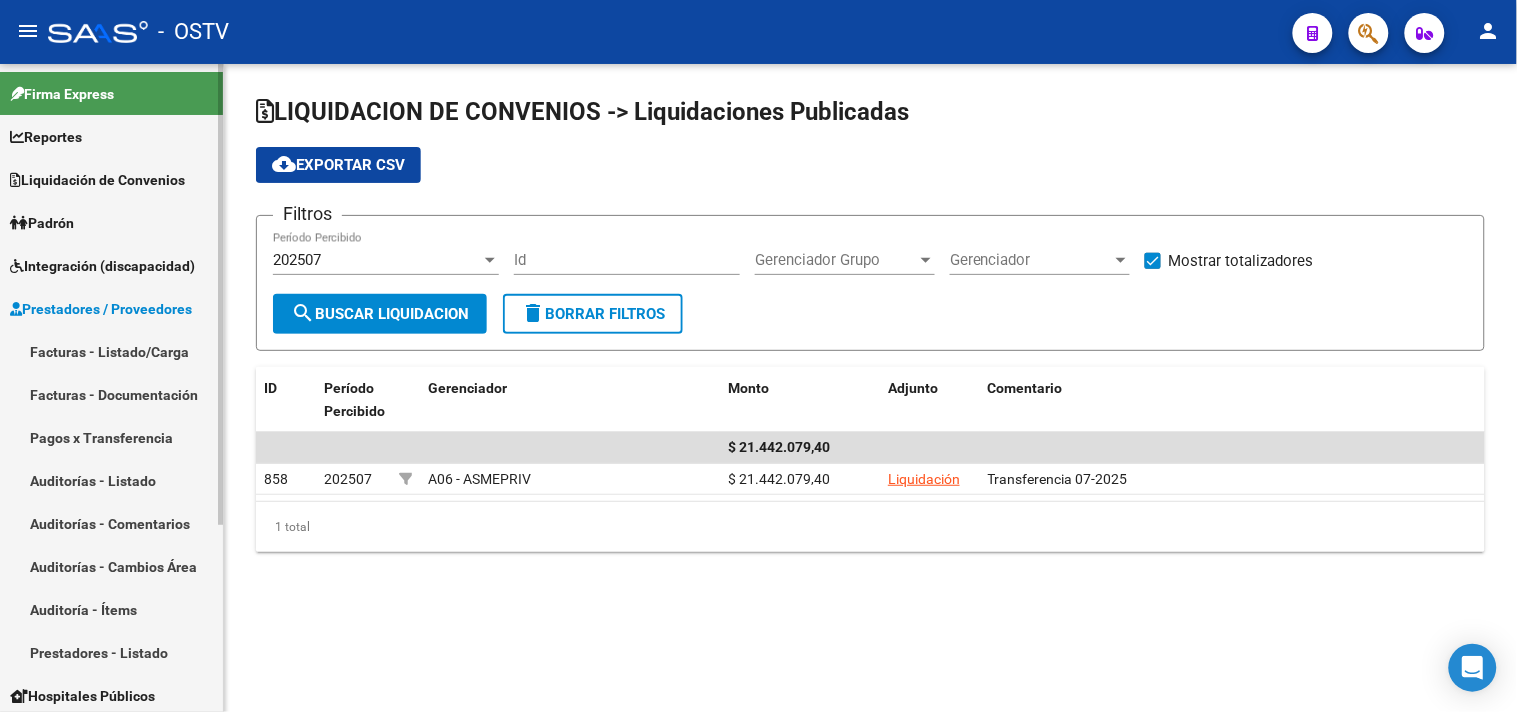 click on "Facturas - Listado/Carga" at bounding box center (111, 351) 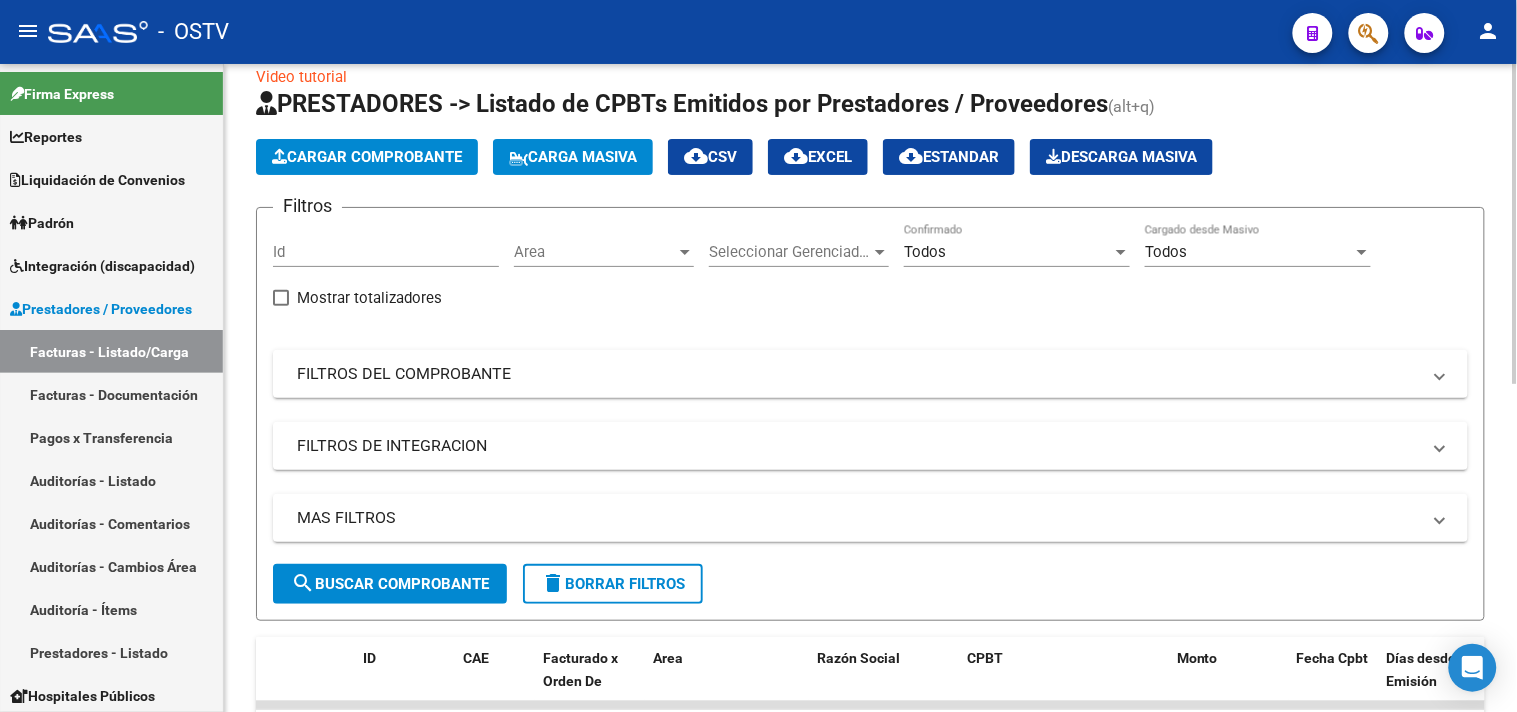 scroll, scrollTop: 0, scrollLeft: 0, axis: both 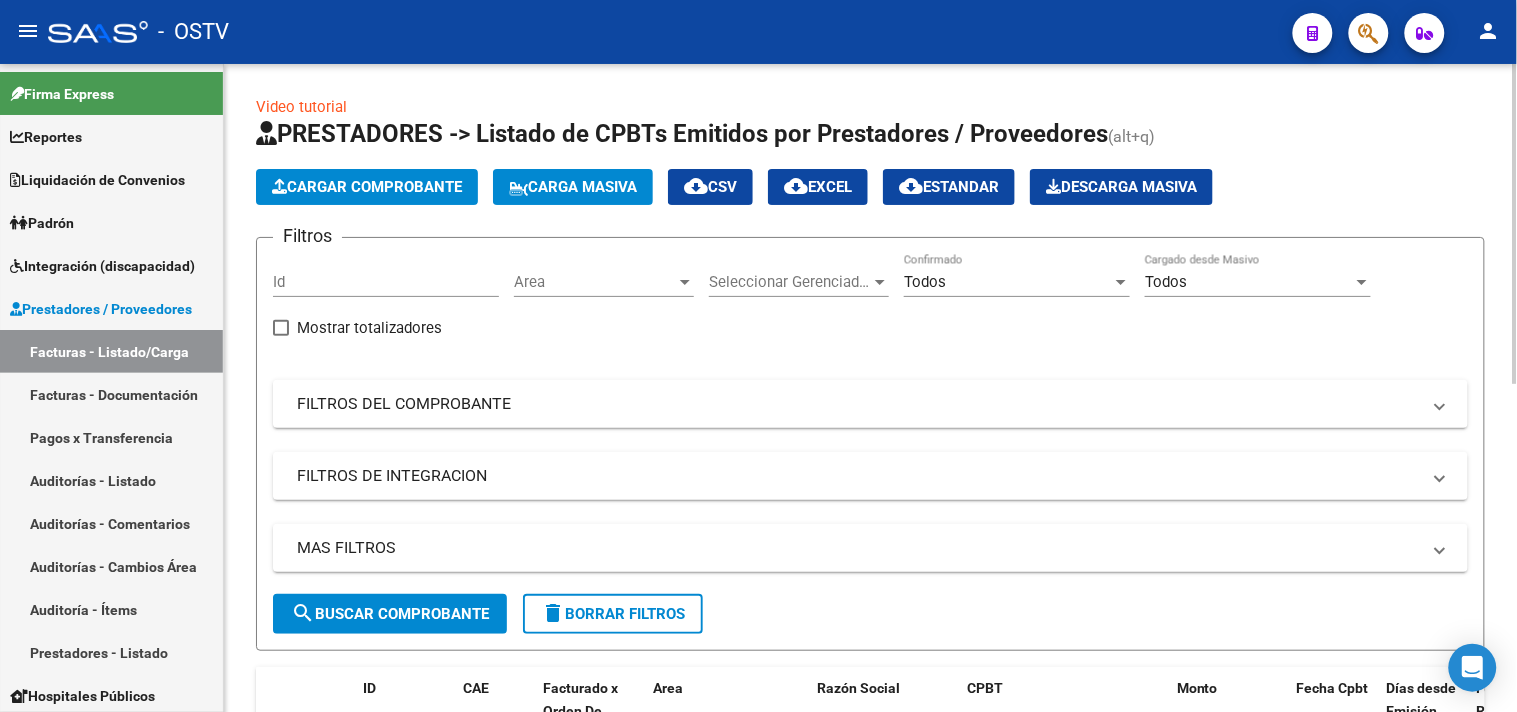 click on "Cargar Comprobante" 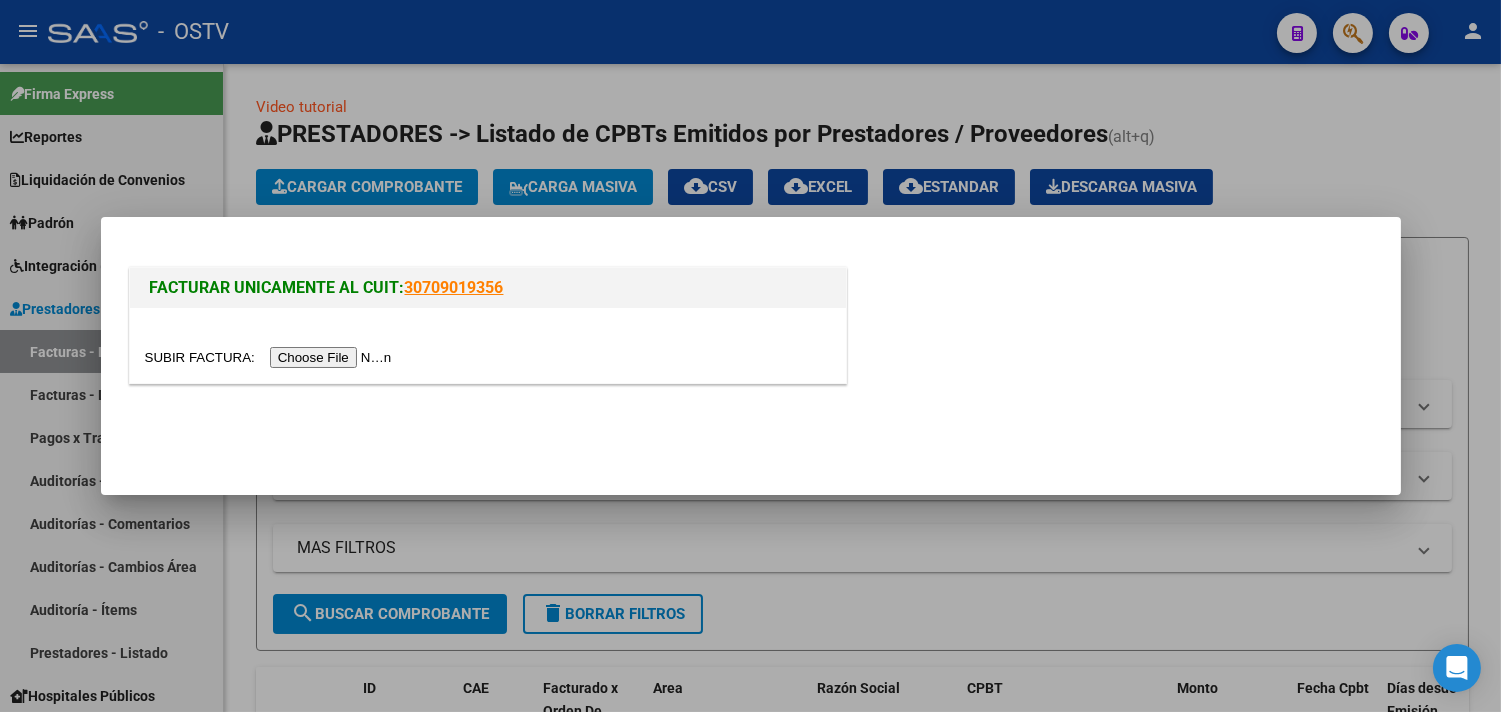 click at bounding box center (750, 356) 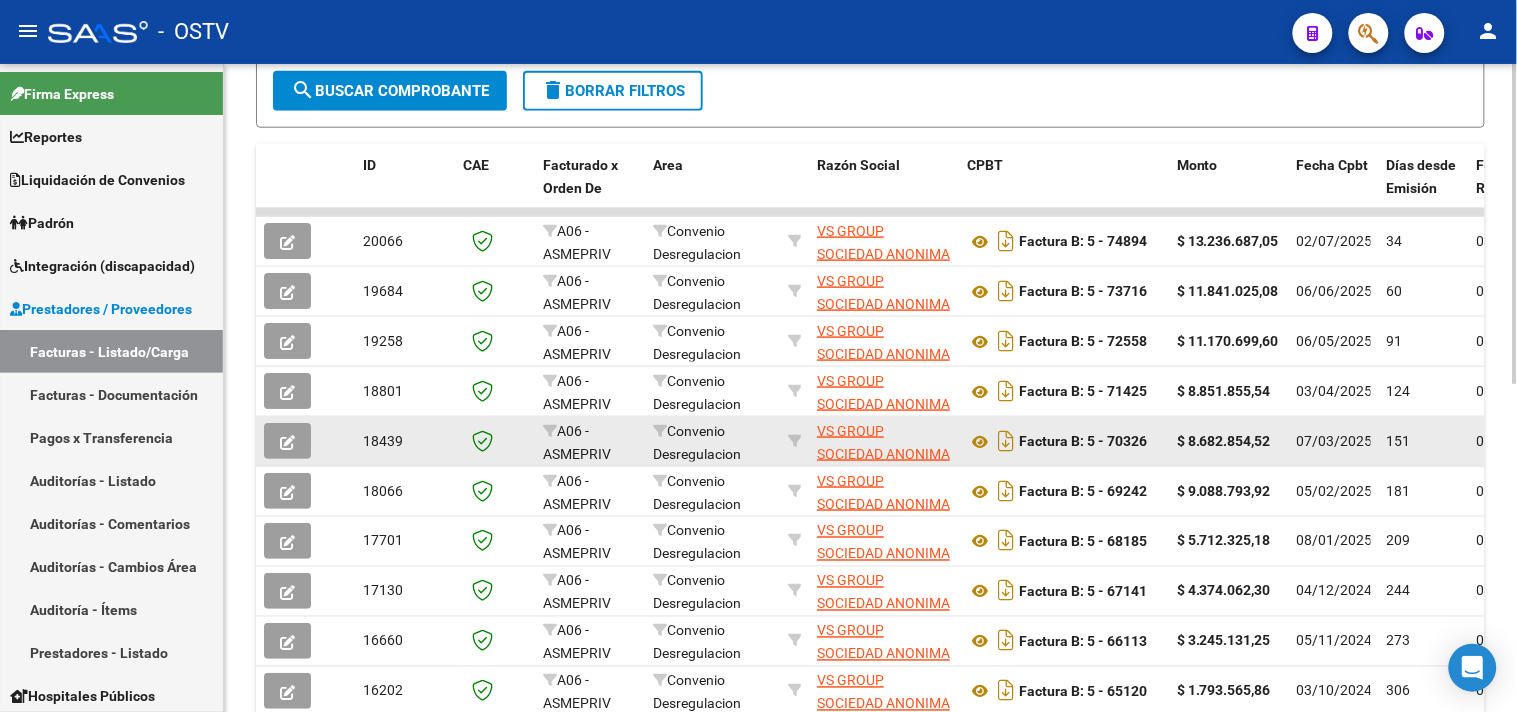 scroll, scrollTop: 555, scrollLeft: 0, axis: vertical 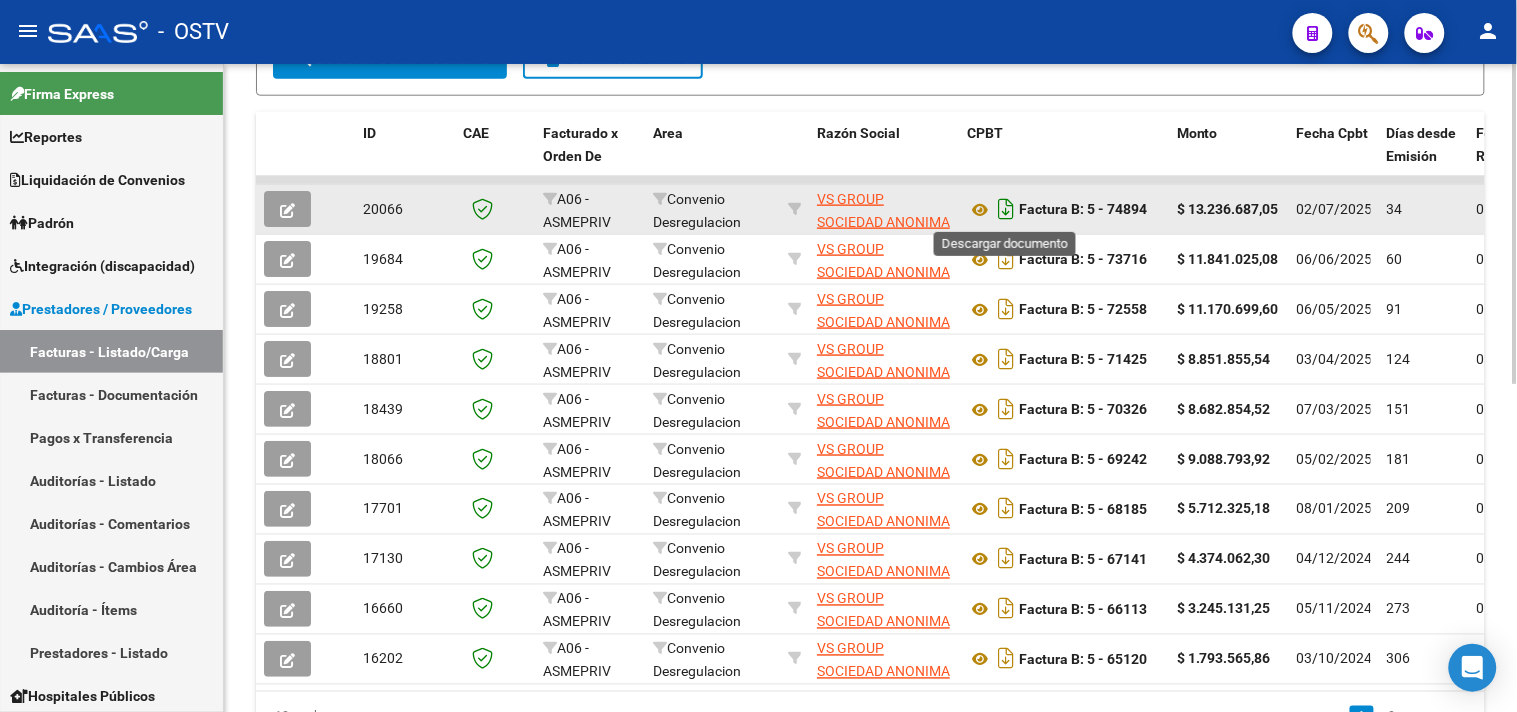 click 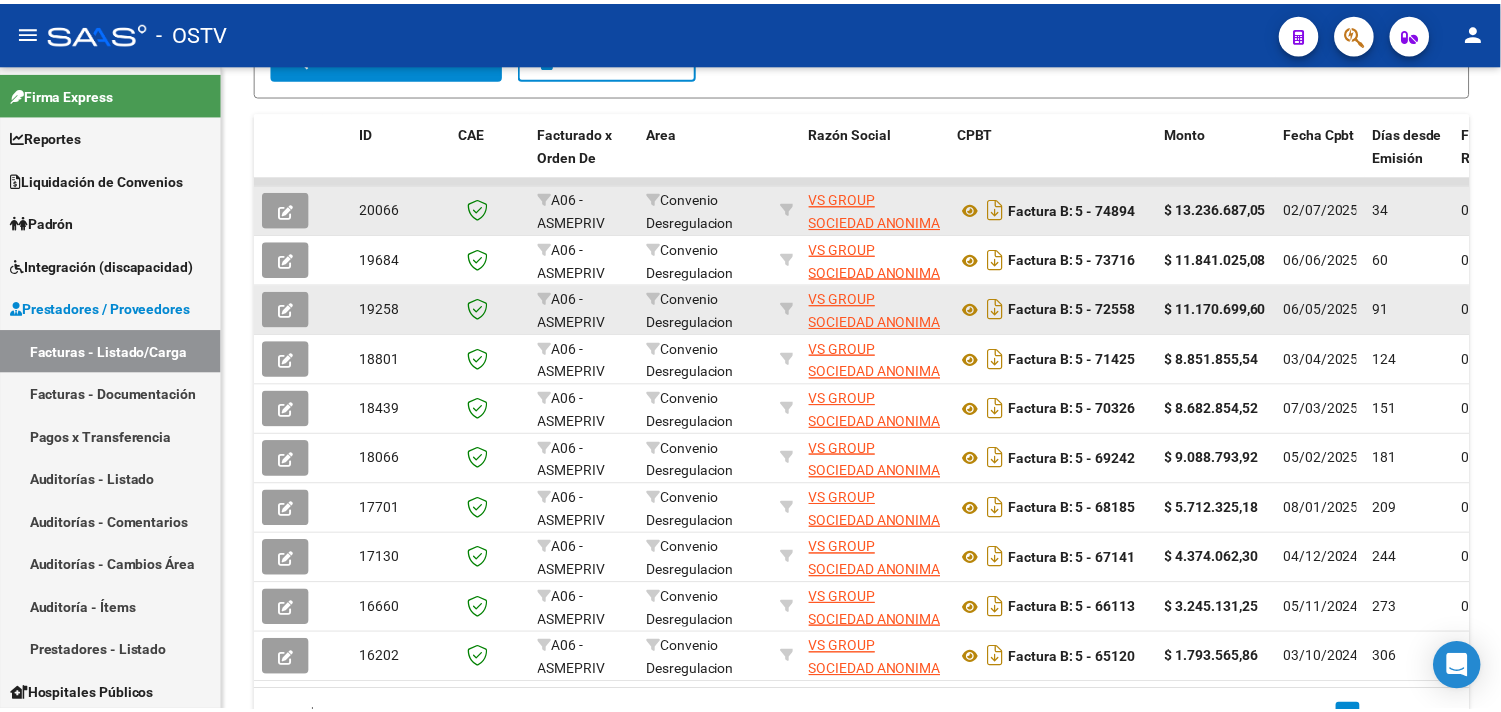 scroll, scrollTop: 0, scrollLeft: 0, axis: both 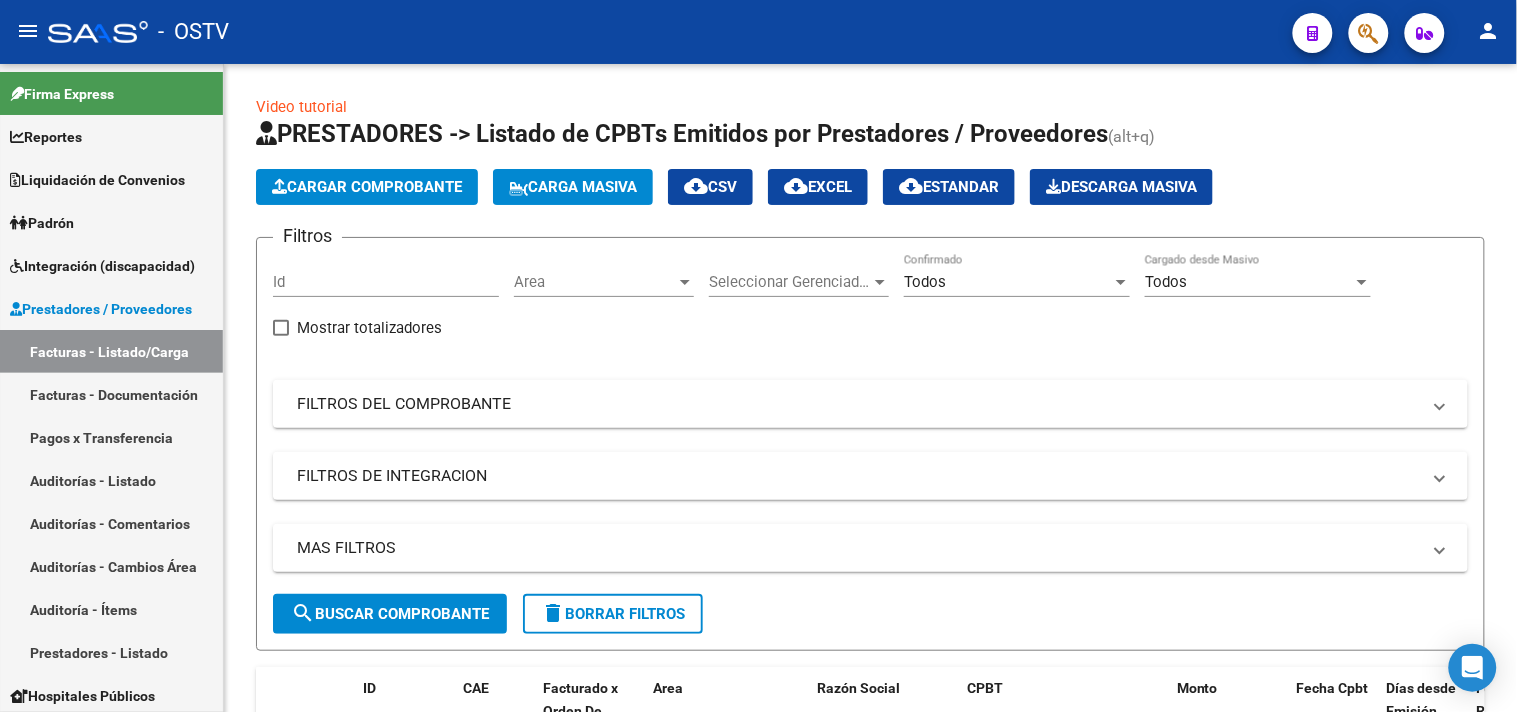 click on "Cargar Comprobante" 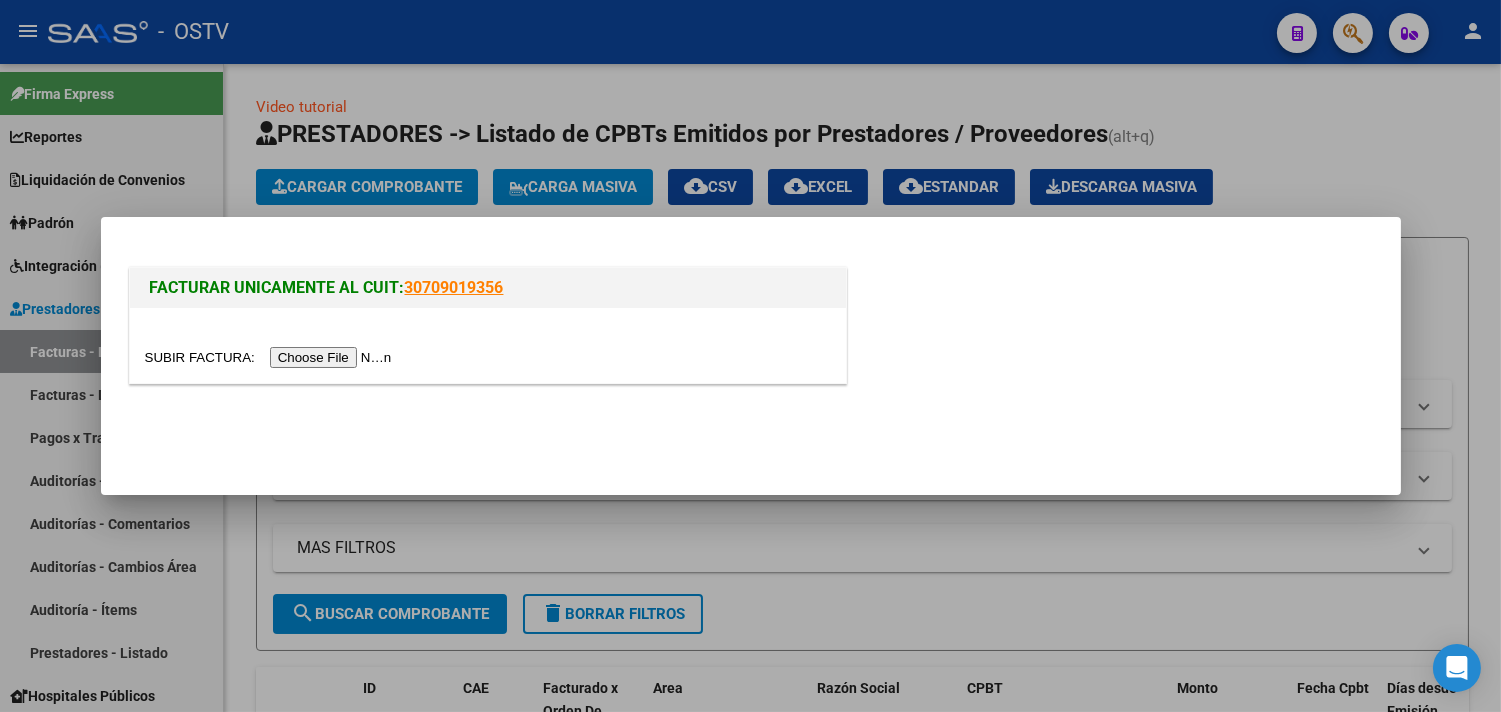drag, startPoint x: 337, startPoint y: 370, endPoint x: 343, endPoint y: 353, distance: 18.027756 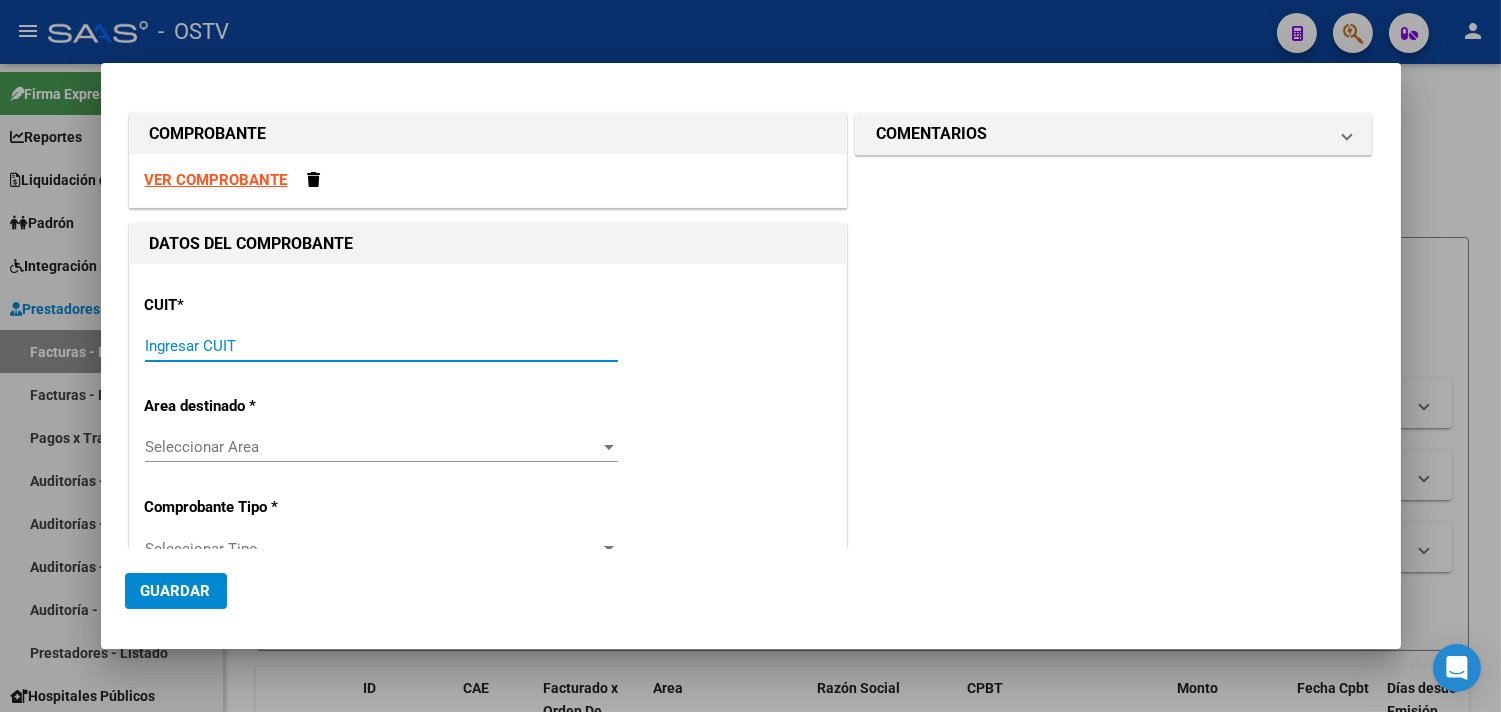 click on "Ingresar CUIT" at bounding box center [381, 346] 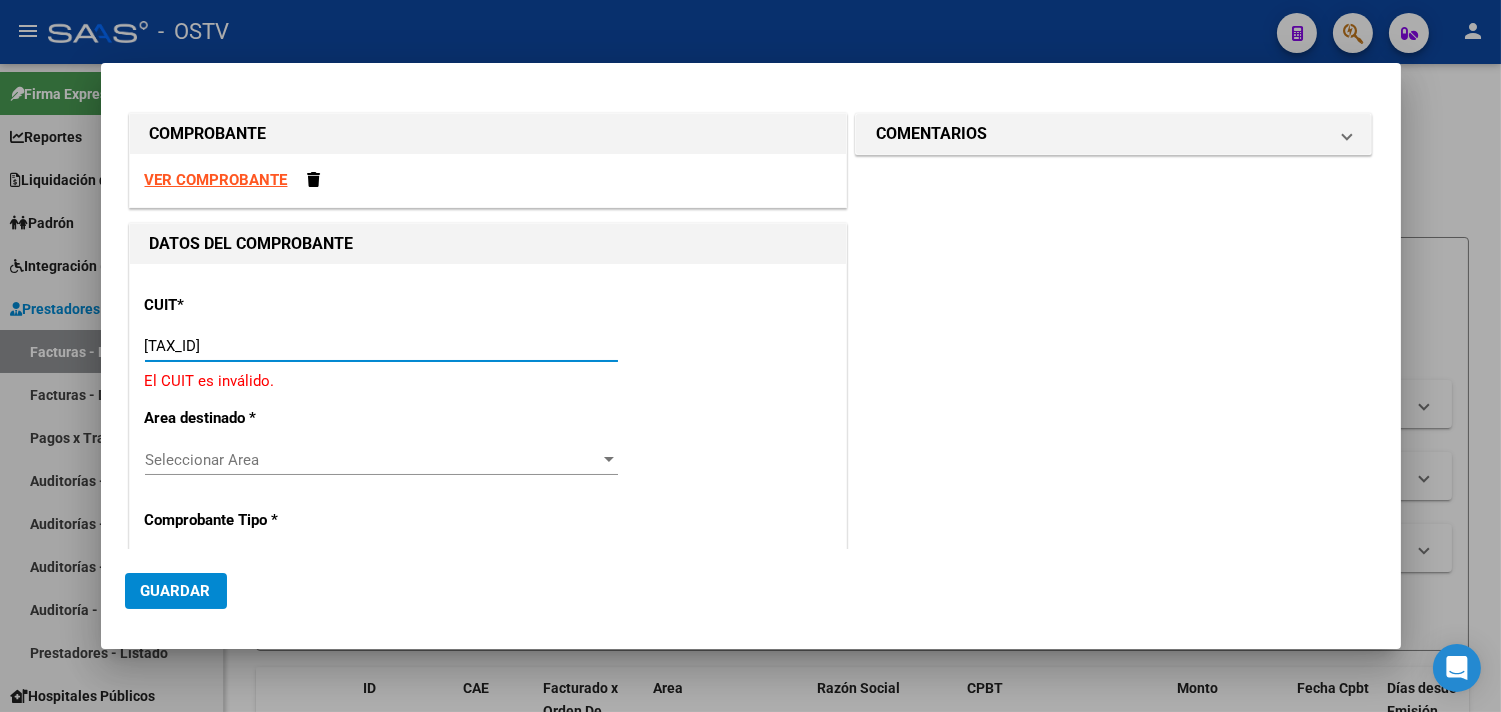 type on "[TAX_ID]" 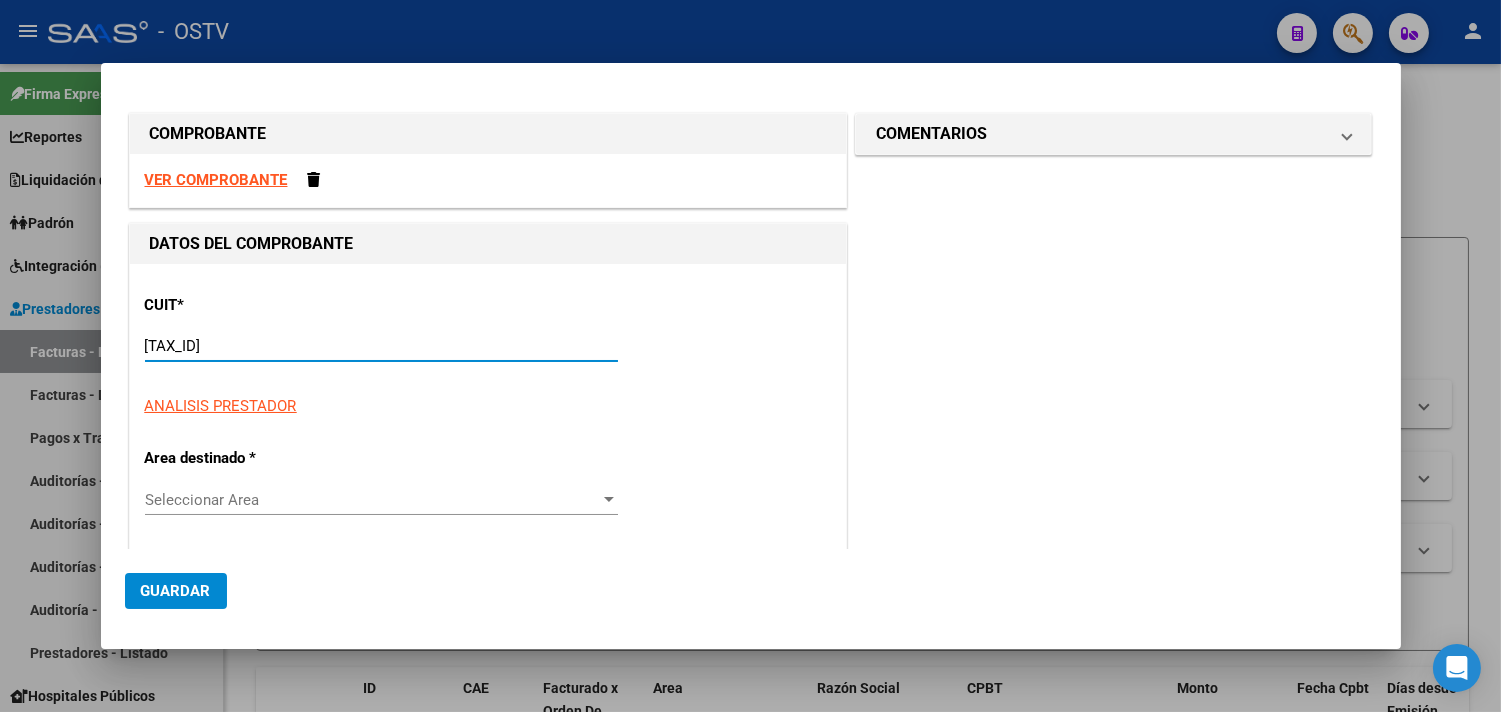 type on "5" 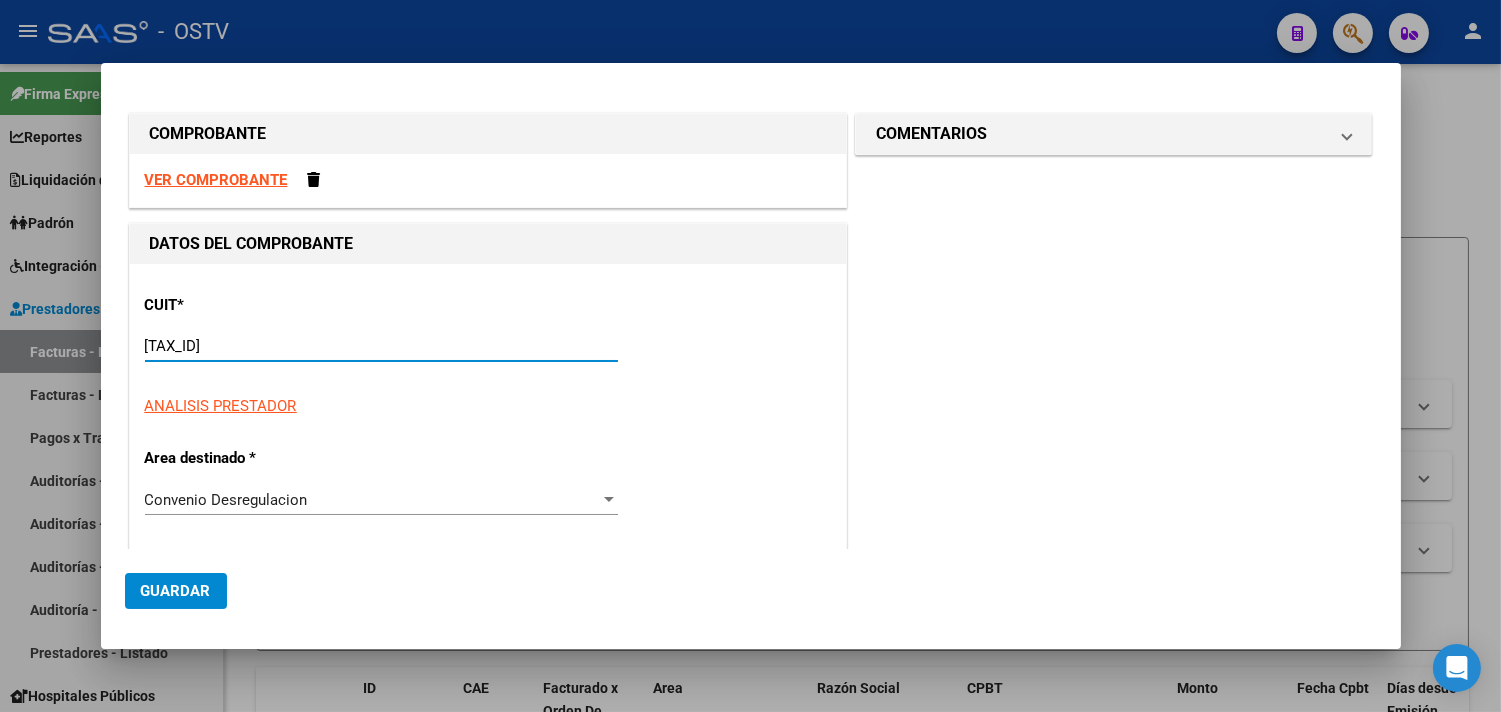 scroll, scrollTop: 111, scrollLeft: 0, axis: vertical 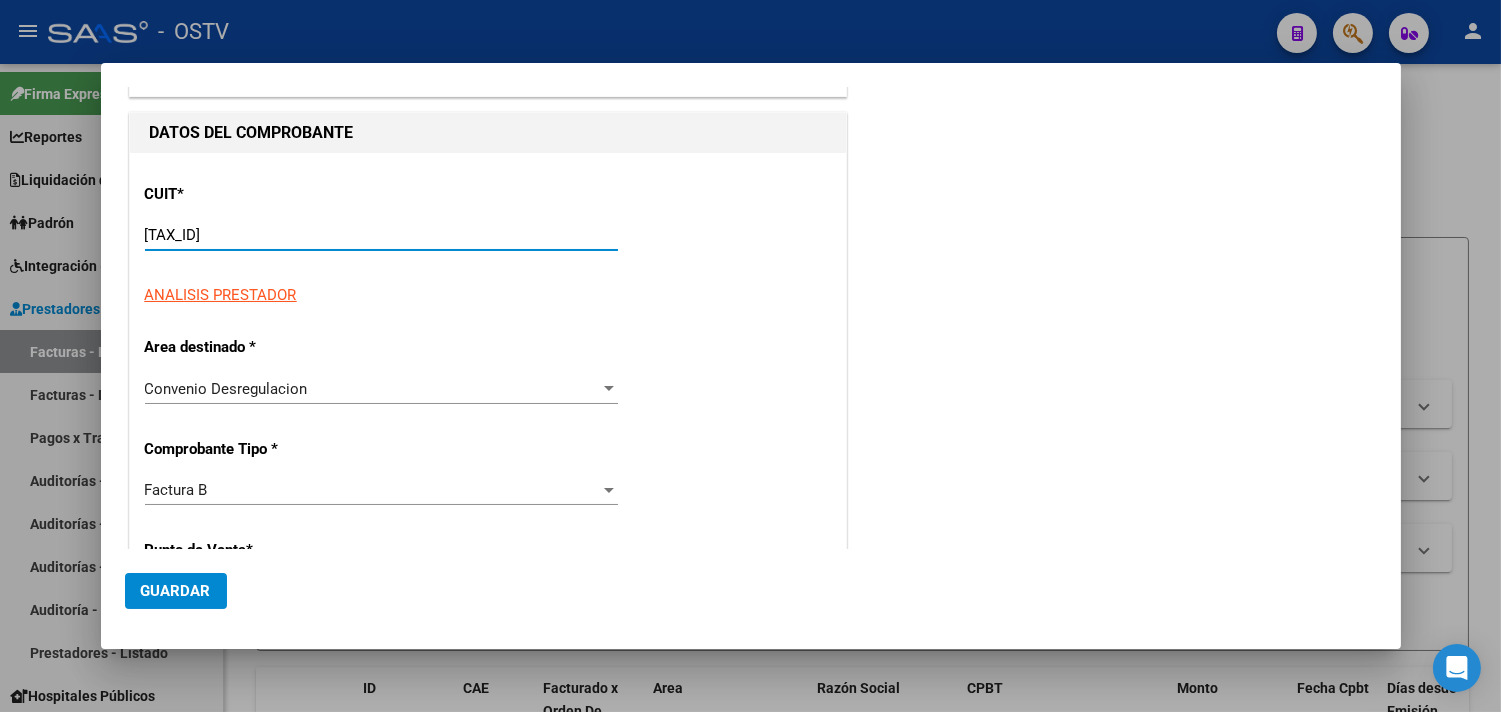 type on "[TAX_ID]" 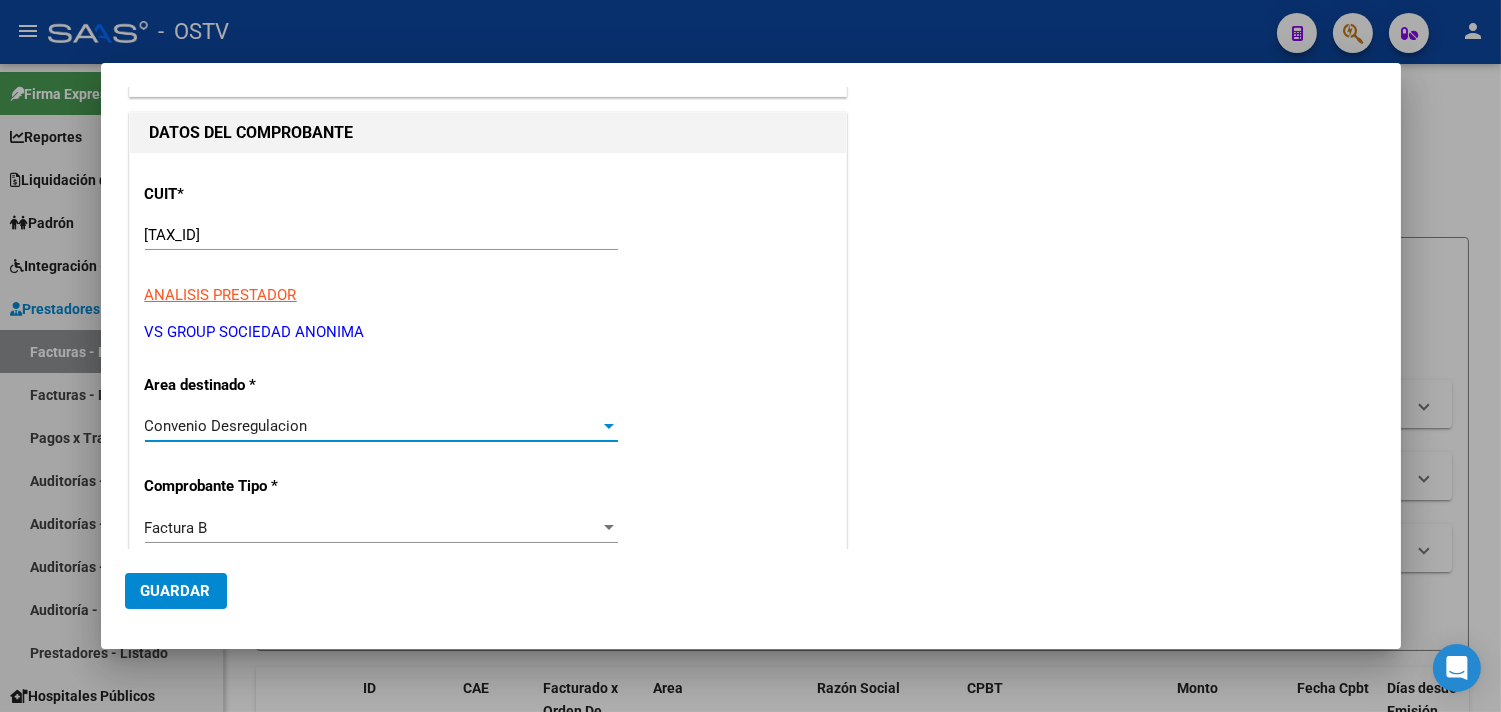 click on "Area destinado * Convenio Desregulacion Seleccionar Area" at bounding box center (389, 406) 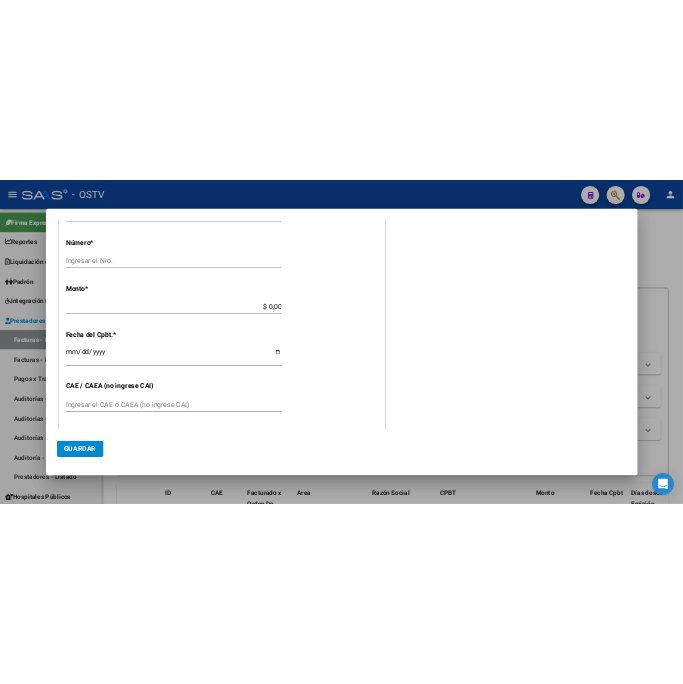 scroll, scrollTop: 666, scrollLeft: 0, axis: vertical 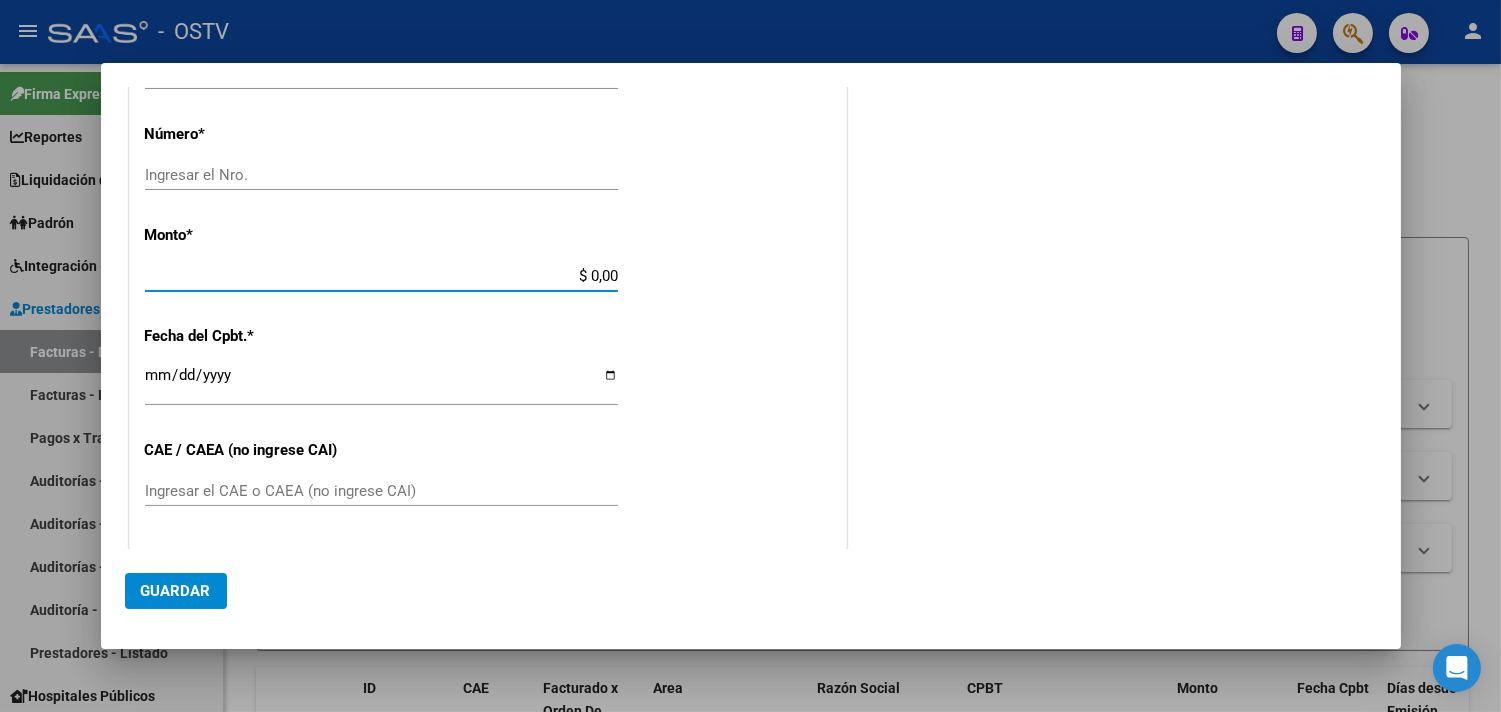 click on "$ 0,00" at bounding box center [381, 276] 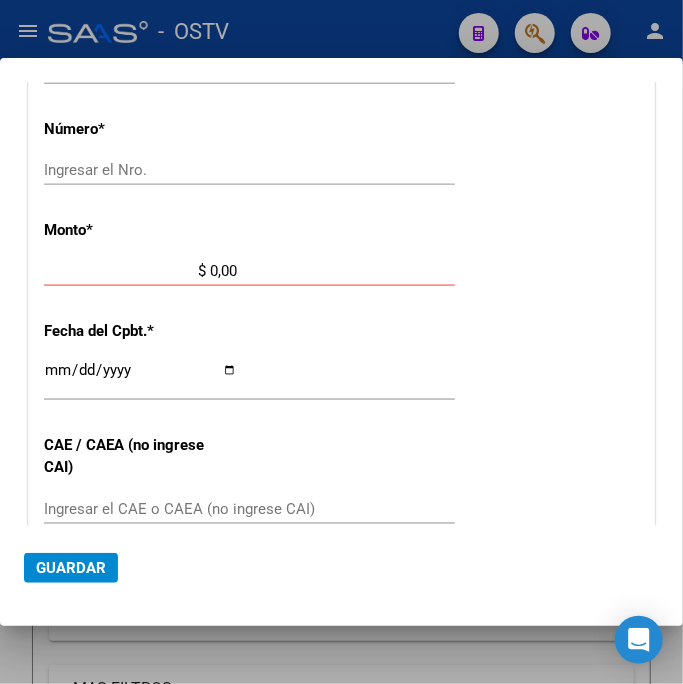 click on "$ 0,00 Ingresar el monto" 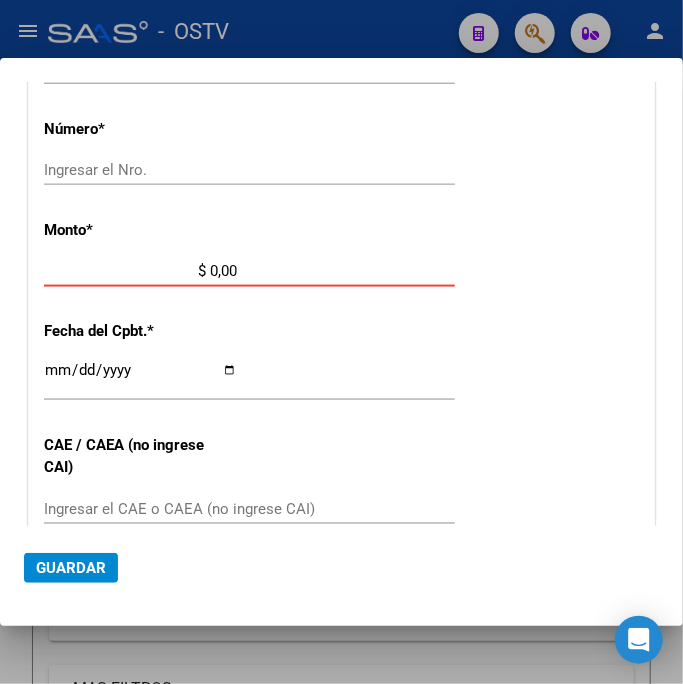 drag, startPoint x: 221, startPoint y: 272, endPoint x: 318, endPoint y: 280, distance: 97.32934 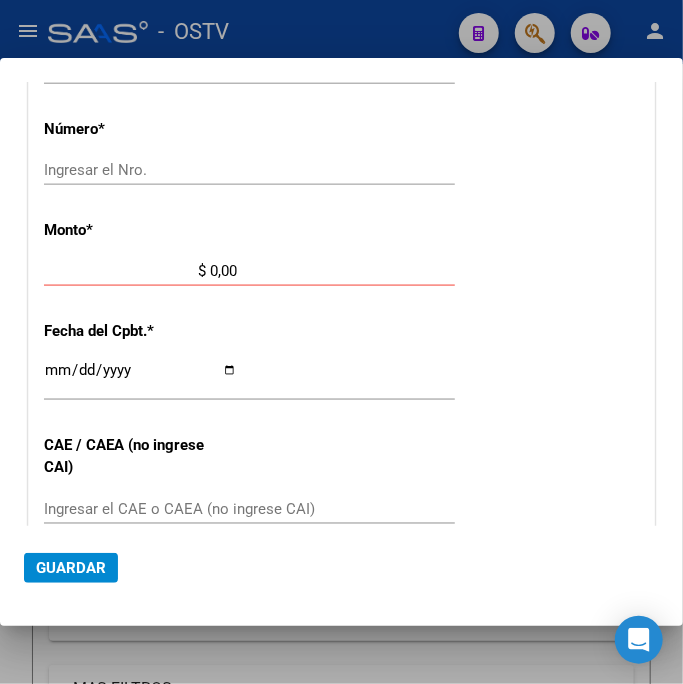 click on "$ 0,00 Ingresar el monto" 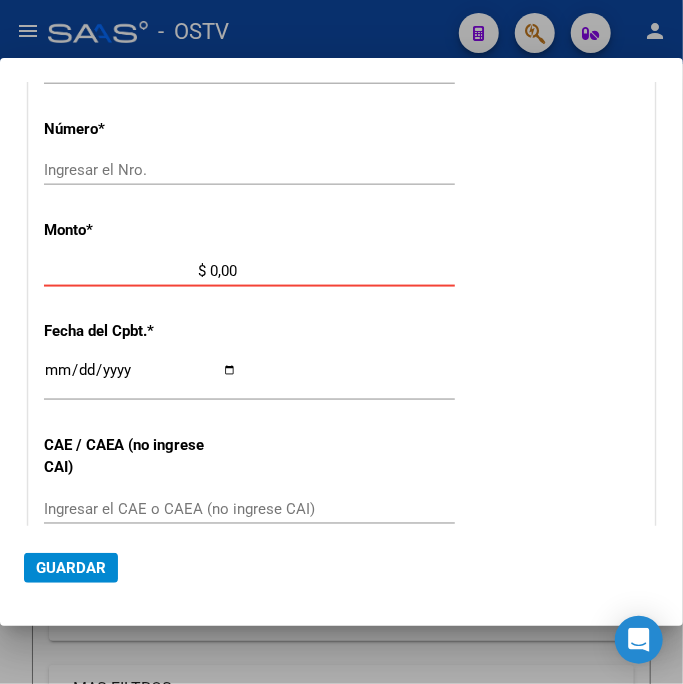 click on "$ 0,00 Ingresar el monto" 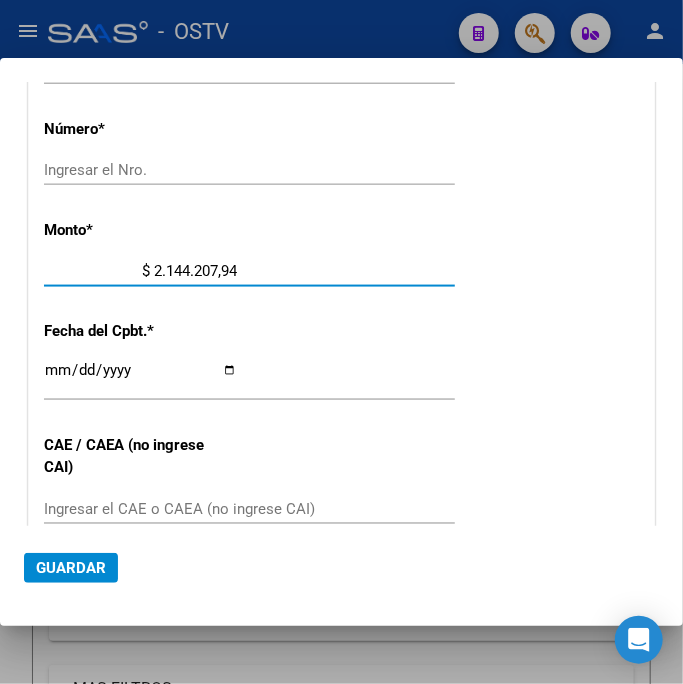 type on "$ 21.442.079,43" 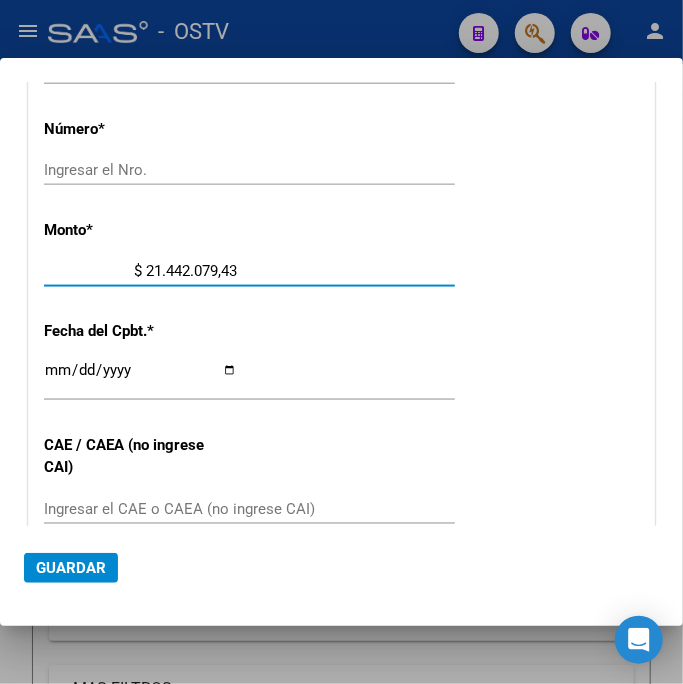 click on "Ingresar la fecha" at bounding box center [140, 378] 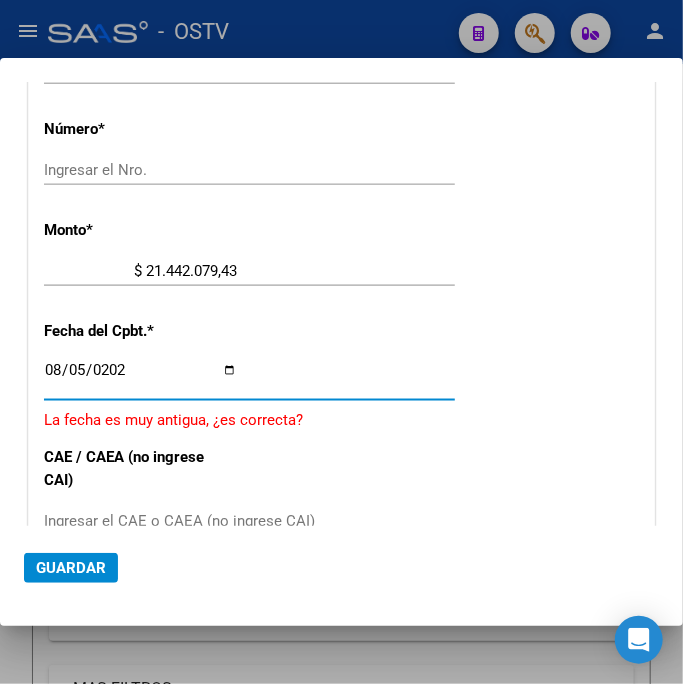 type on "2025-08-05" 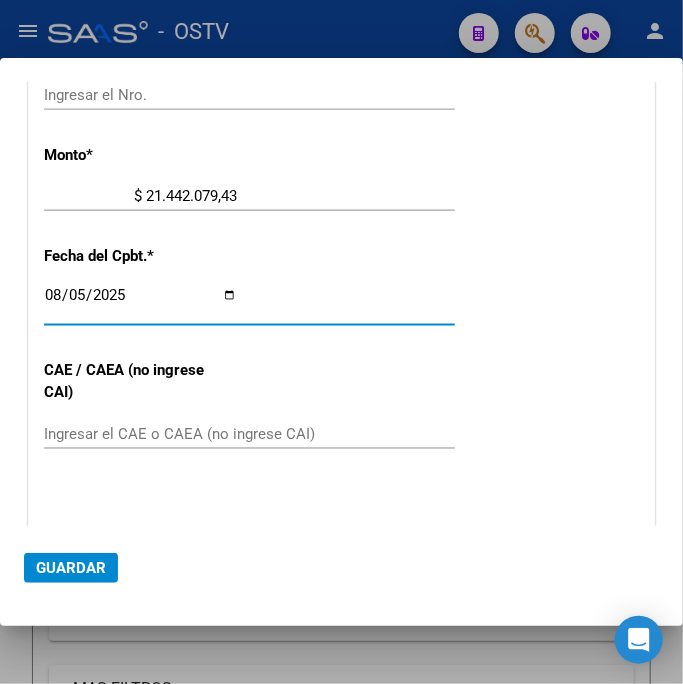 scroll, scrollTop: 777, scrollLeft: 0, axis: vertical 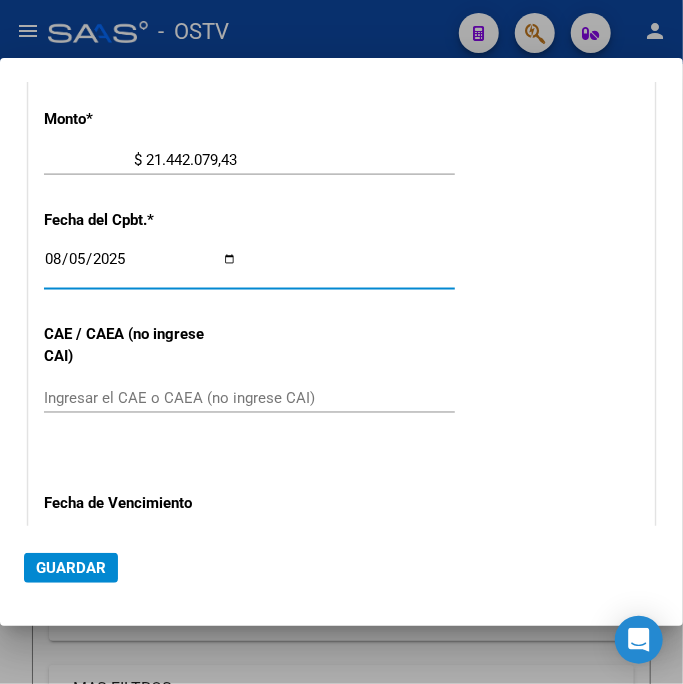 click on "CUIT  *   [TAX_ID] Ingresar CUIT  ANALISIS PRESTADOR  VS GROUP SOCIEDAD ANONIMA  ARCA Padrón  Area destinado * Convenio Desregulacion Seleccionar Area  Comprobante Tipo * Factura B Seleccionar Tipo Punto de Venta  *   5 Ingresar el Nro.  Número  *   Ingresar el Nro.  Monto  *   $ 21.442.079,43 Ingresar el monto  Fecha del Cpbt.  *   [DATE] Ingresar la fecha  CAE / CAEA (no ingrese CAI)    Ingresar el CAE o CAEA (no ingrese CAI)  Fecha de Vencimiento    Ingresar la fecha  Ref. Externa    Ingresar la ref.  N° Liquidación    Ingresar el N° Liquidación" at bounding box center (341, 145) 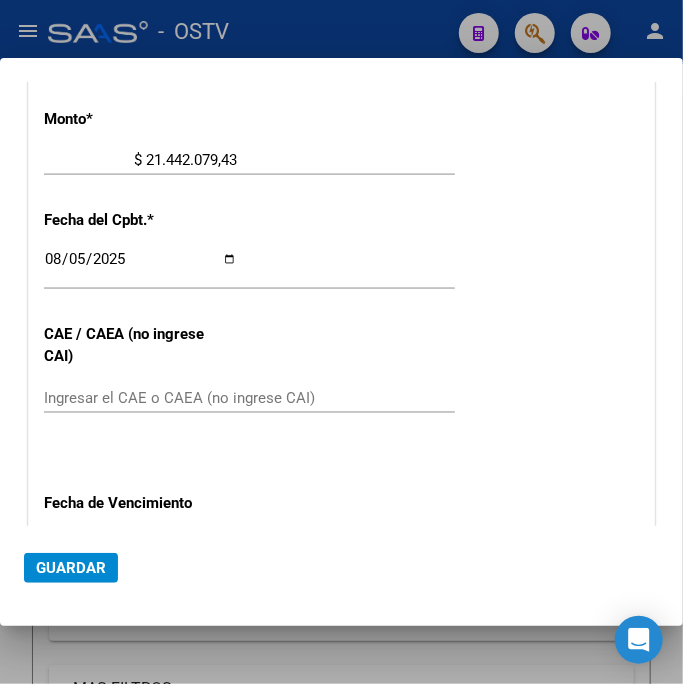 click on "Ingresar el CAE o CAEA (no ingrese CAI)" 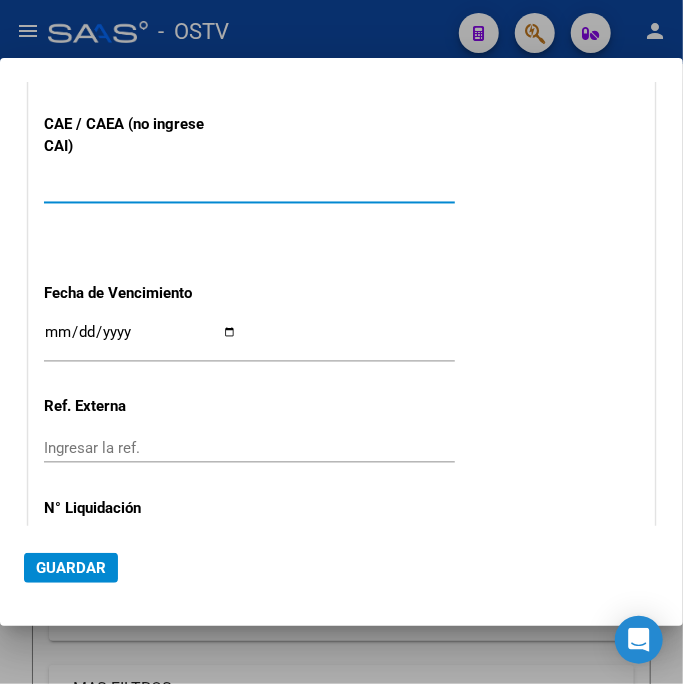 scroll, scrollTop: 1124, scrollLeft: 0, axis: vertical 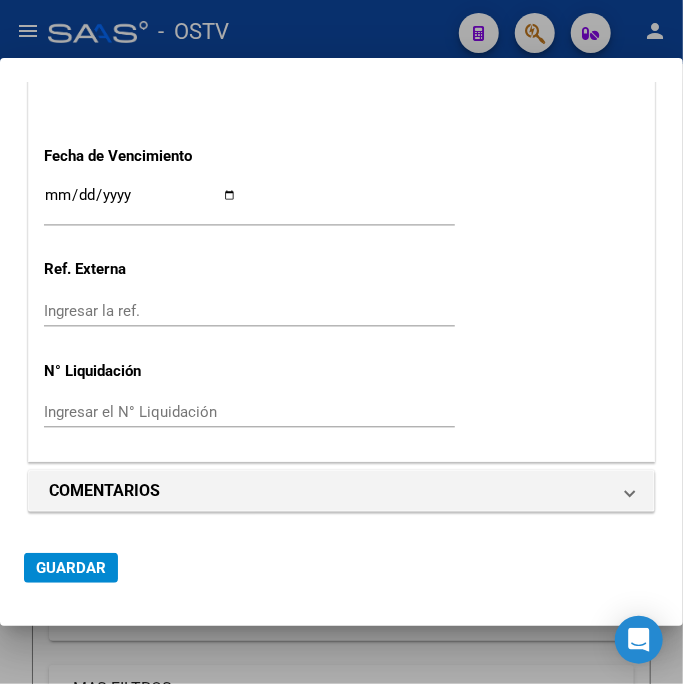 type on "[NUMBER]" 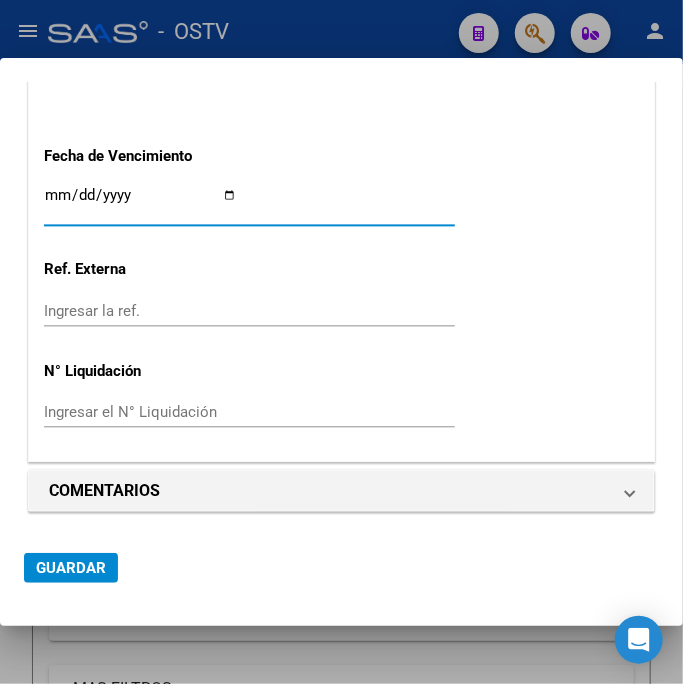 click on "Ingresar la fecha" at bounding box center (140, 203) 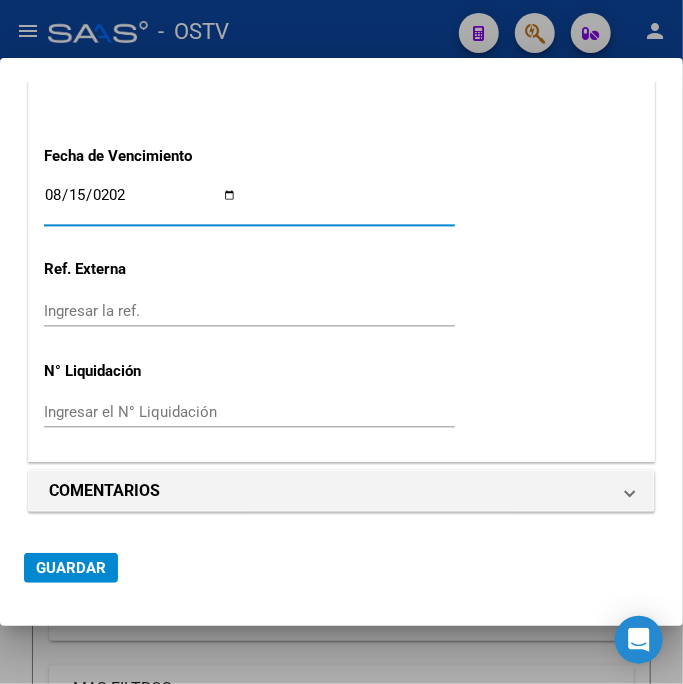 type on "2025-08-15" 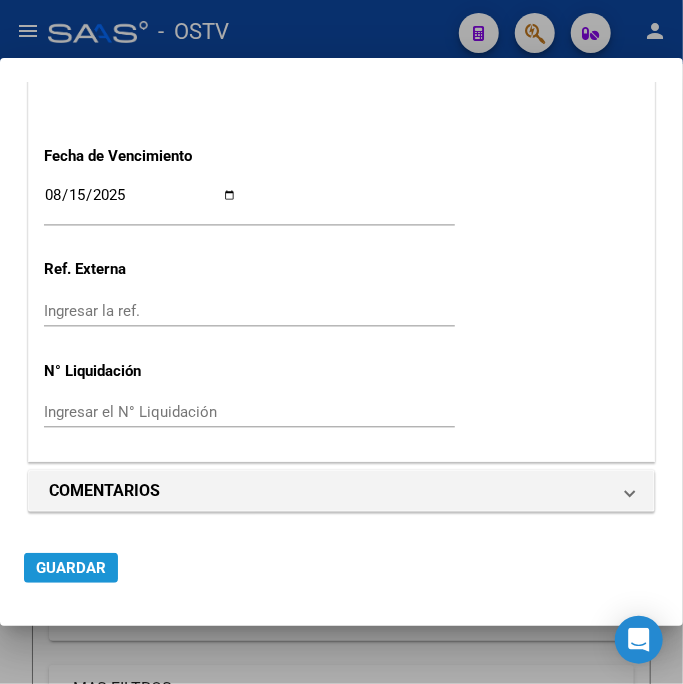 click on "Guardar" 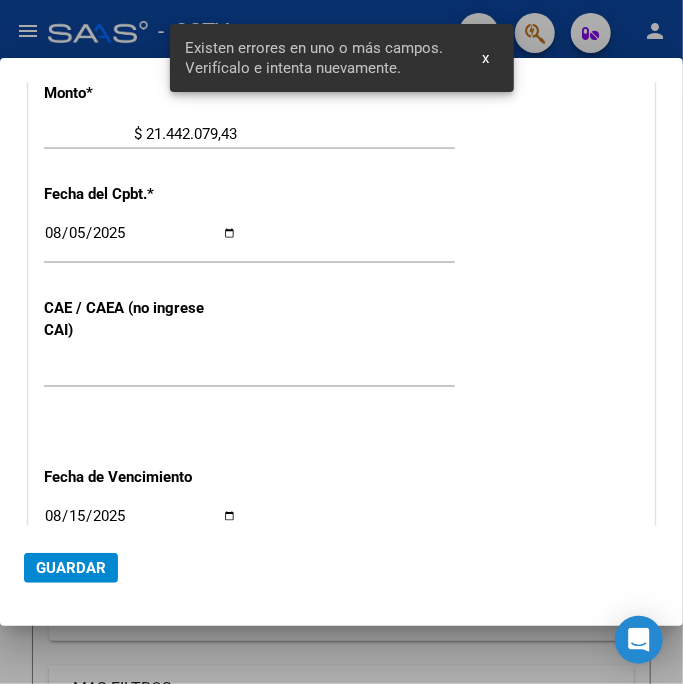 scroll, scrollTop: 523, scrollLeft: 0, axis: vertical 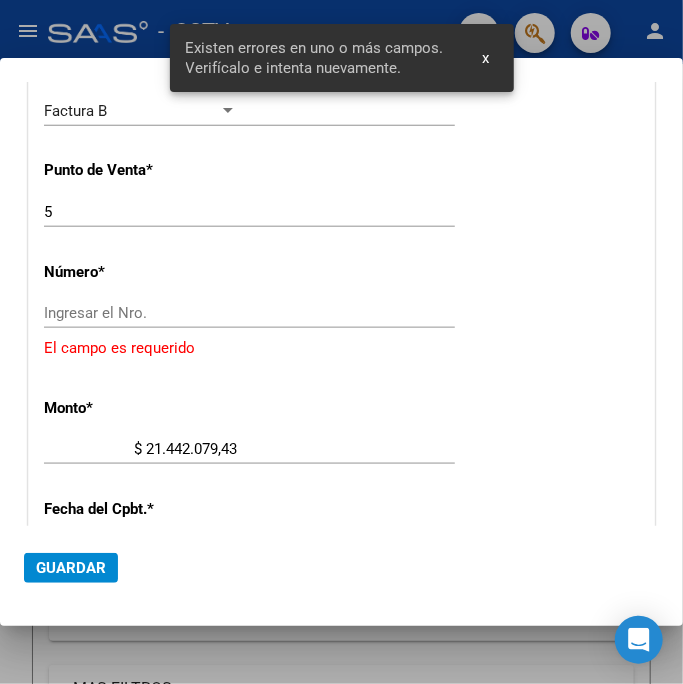 click on "Ingresar el Nro." at bounding box center (140, 313) 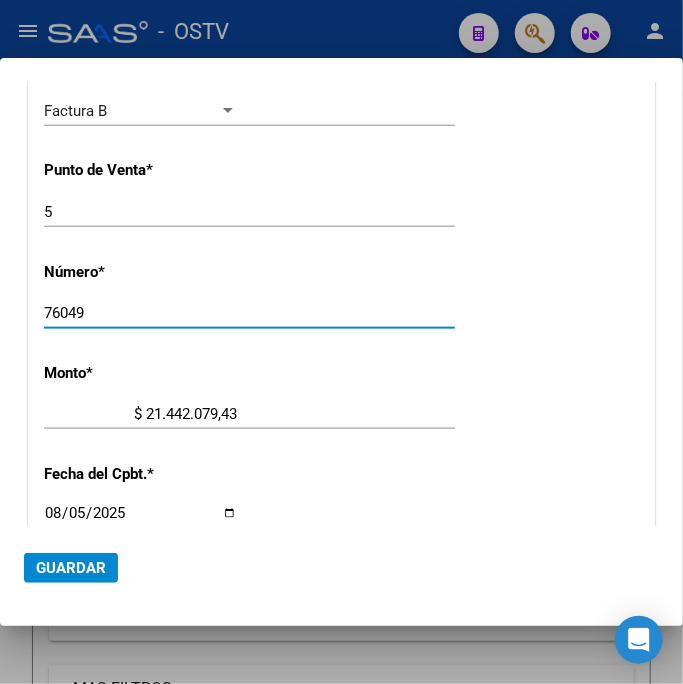 type on "76049" 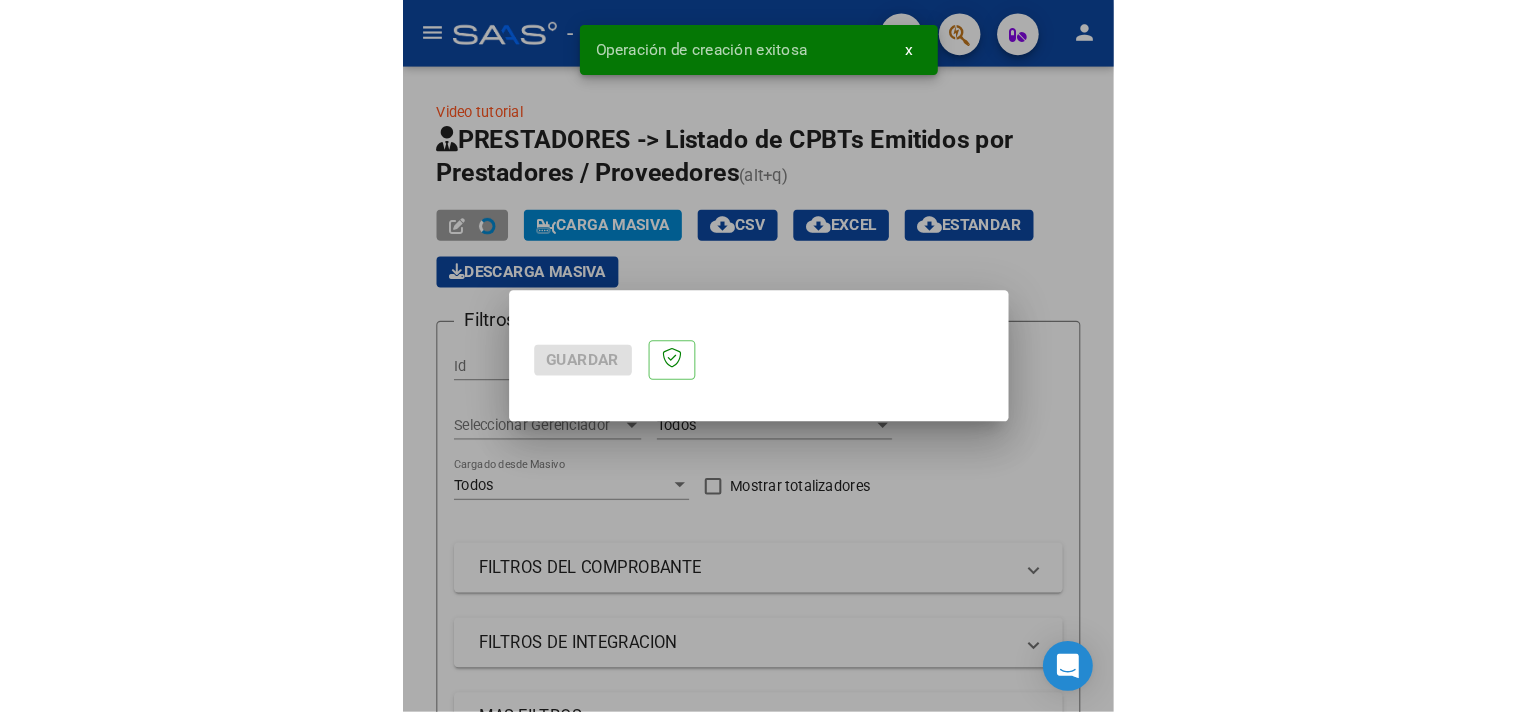 scroll, scrollTop: 0, scrollLeft: 0, axis: both 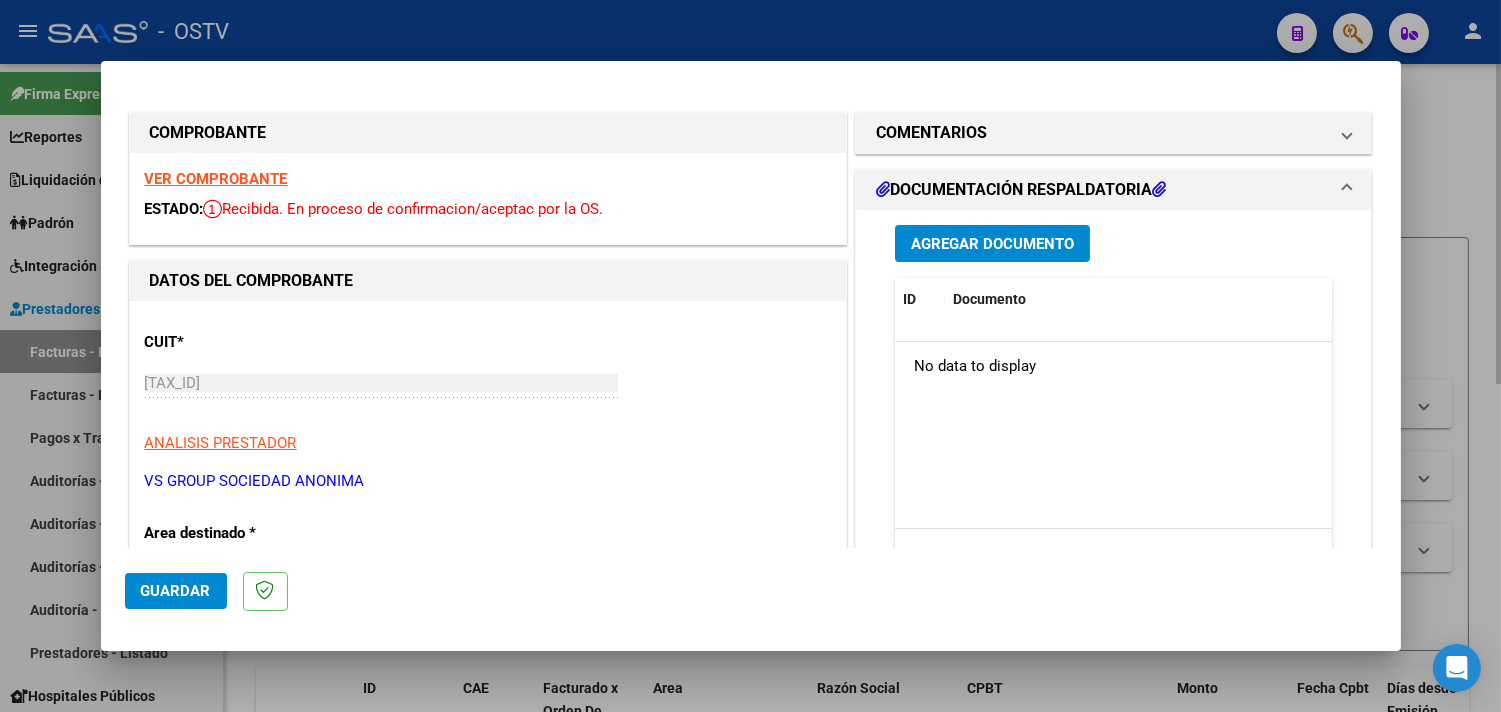 click at bounding box center (750, 356) 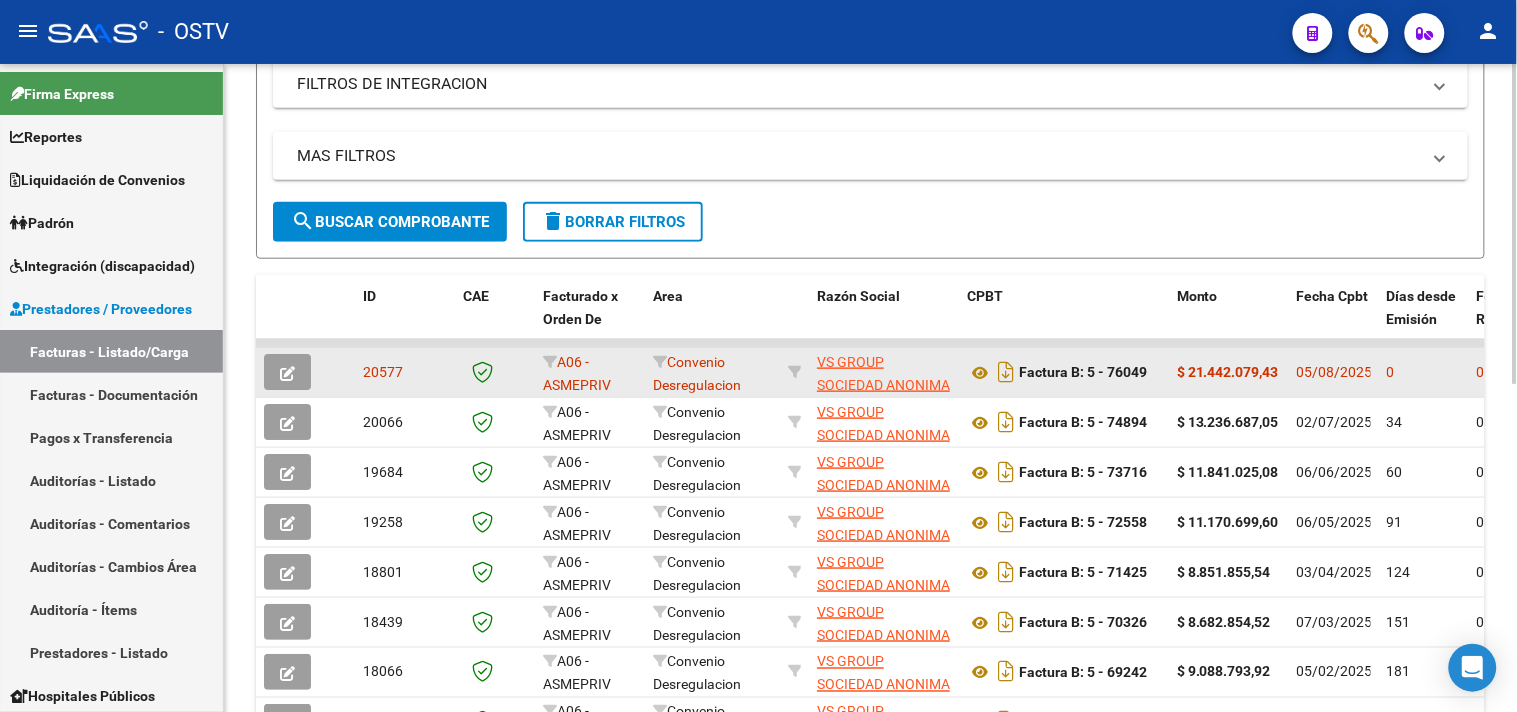 scroll, scrollTop: 108, scrollLeft: 0, axis: vertical 